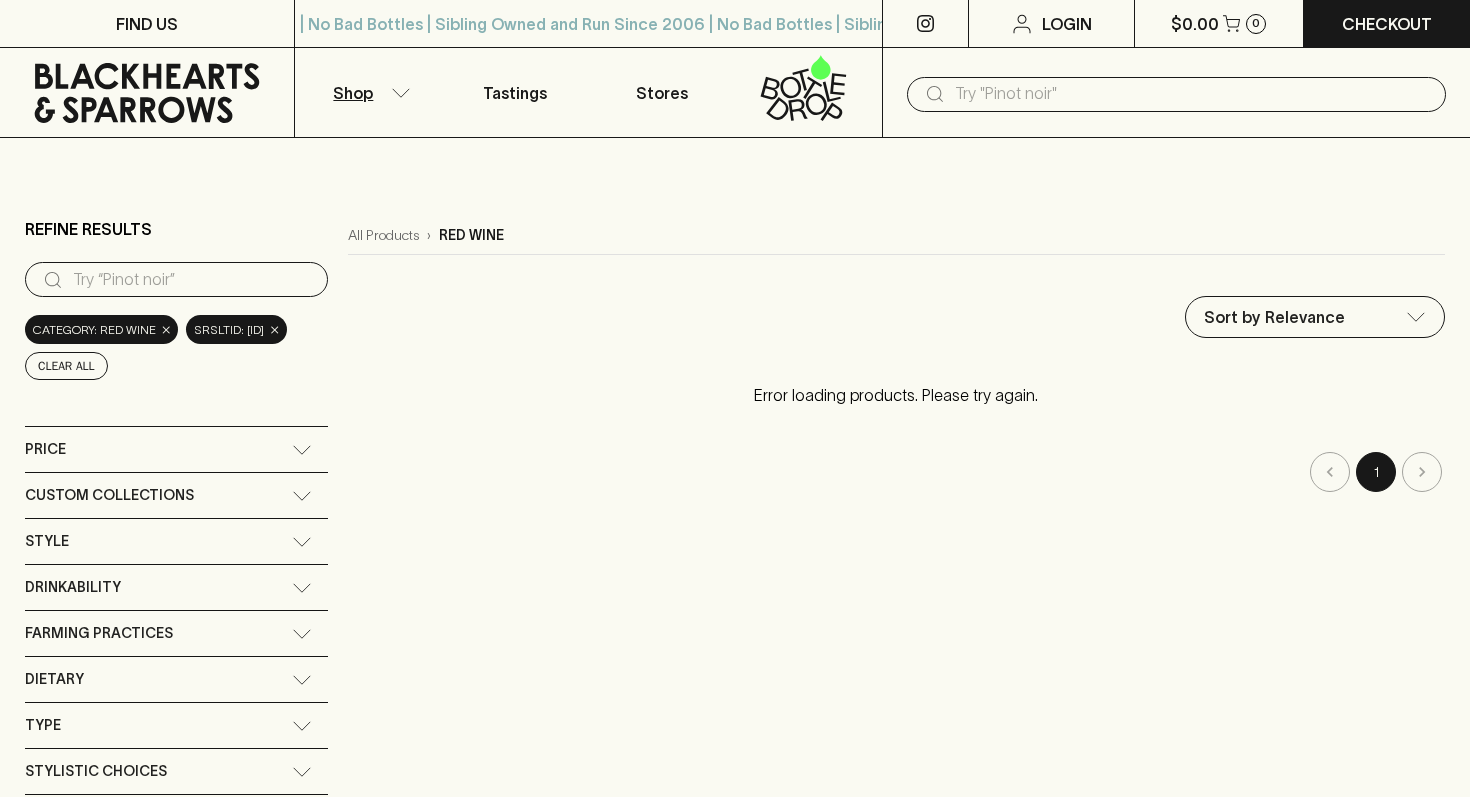 scroll, scrollTop: 0, scrollLeft: 0, axis: both 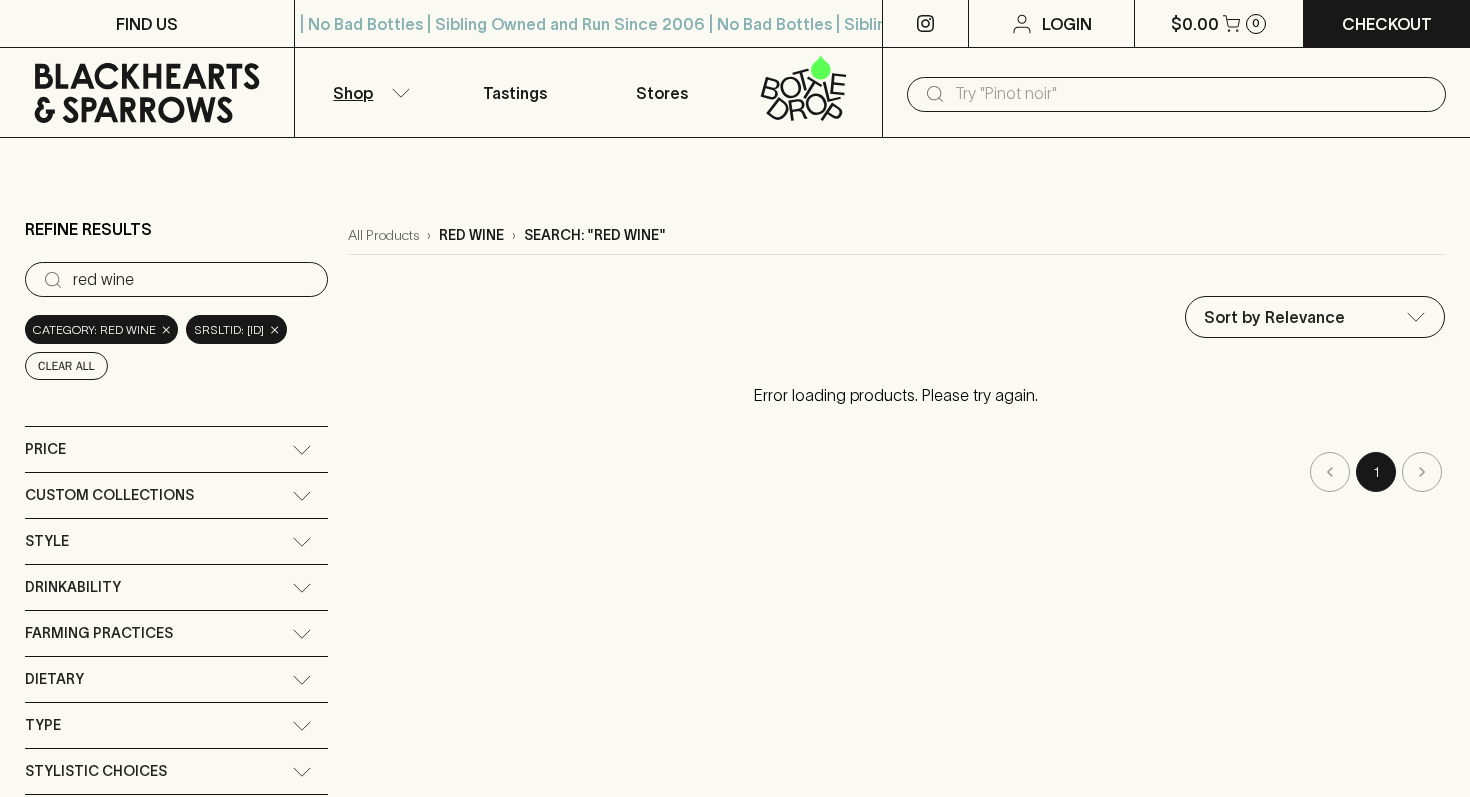 type on "red wine" 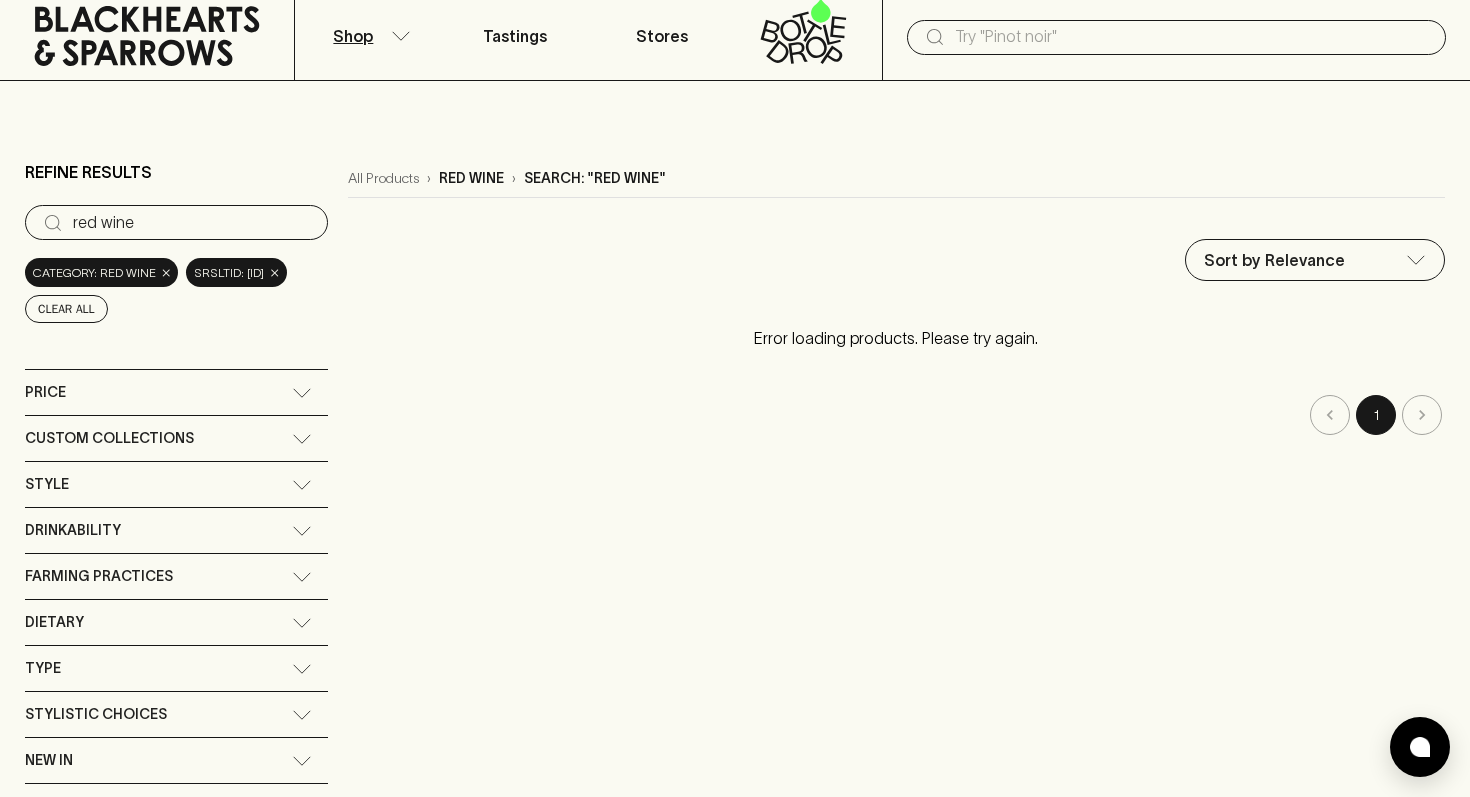 scroll, scrollTop: 0, scrollLeft: 0, axis: both 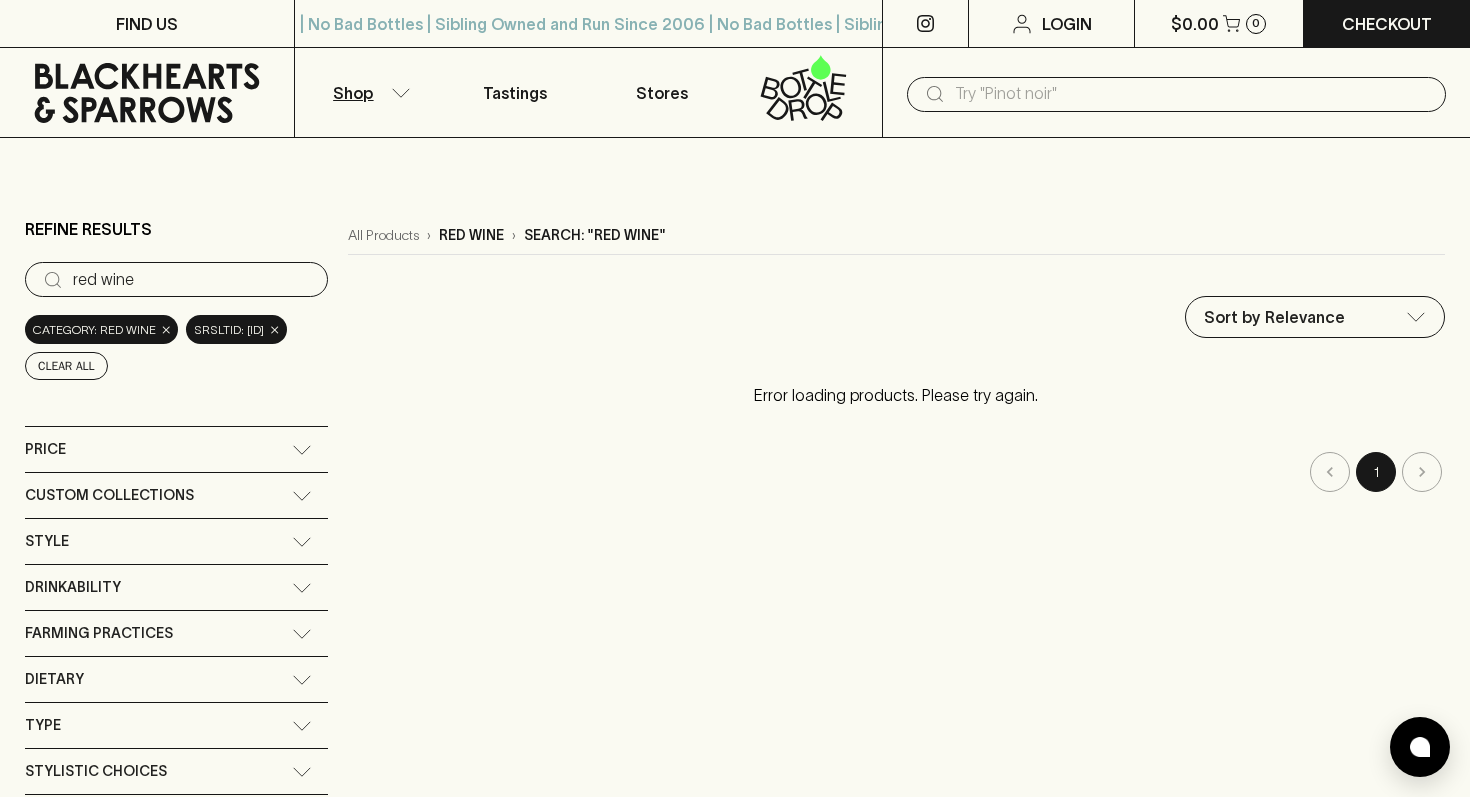 click on "Shop" at bounding box center [353, 93] 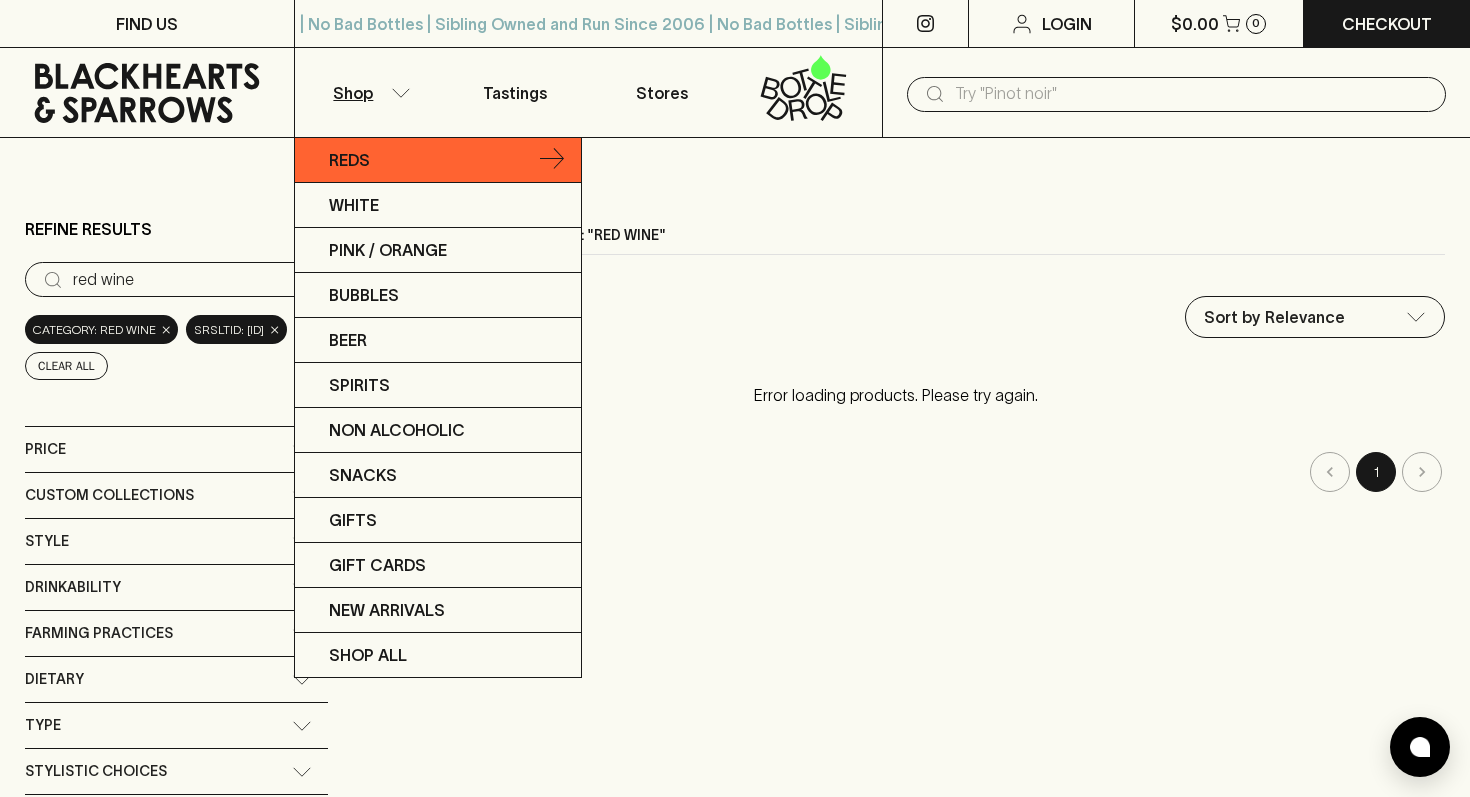 click on "Reds" at bounding box center (349, 160) 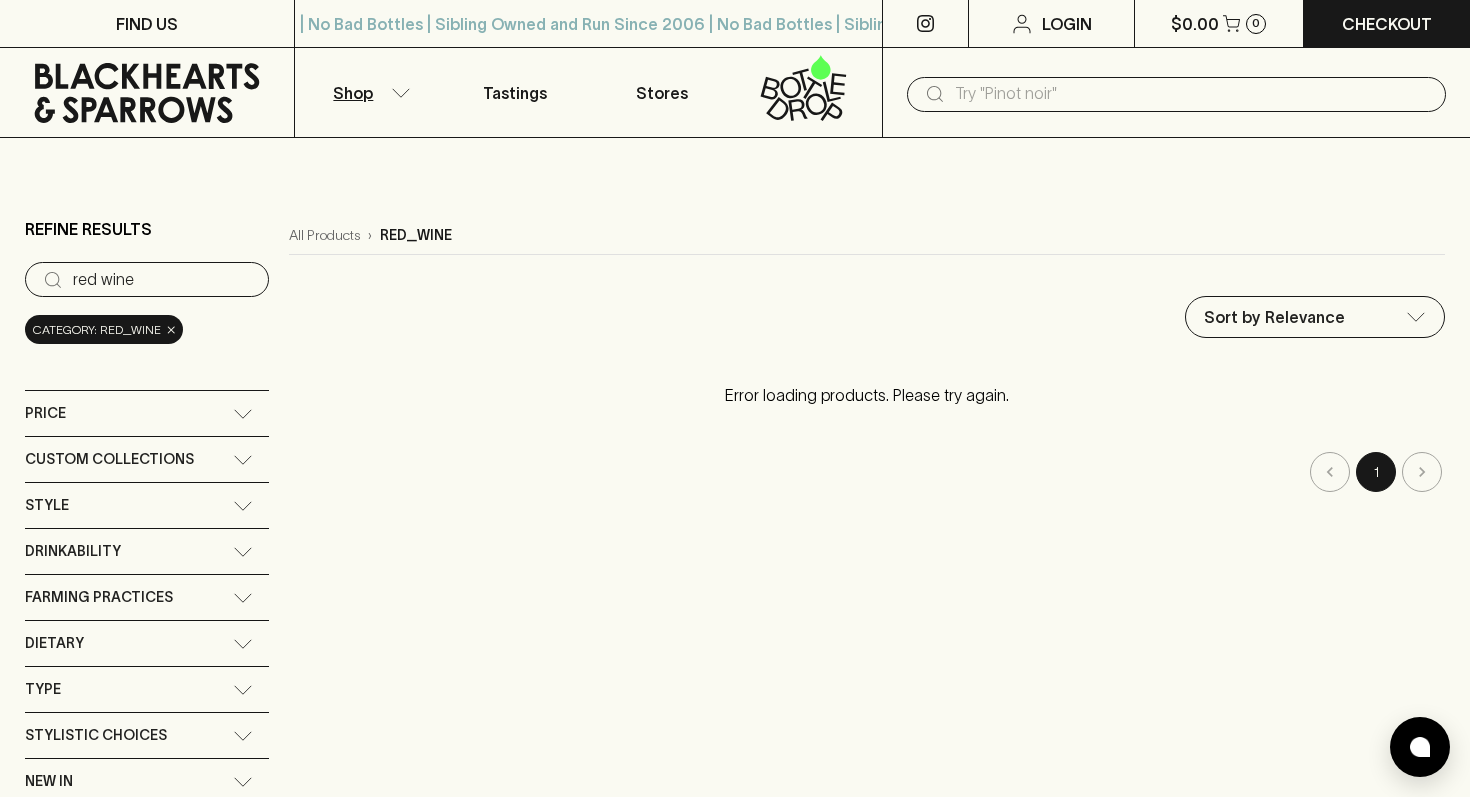 type 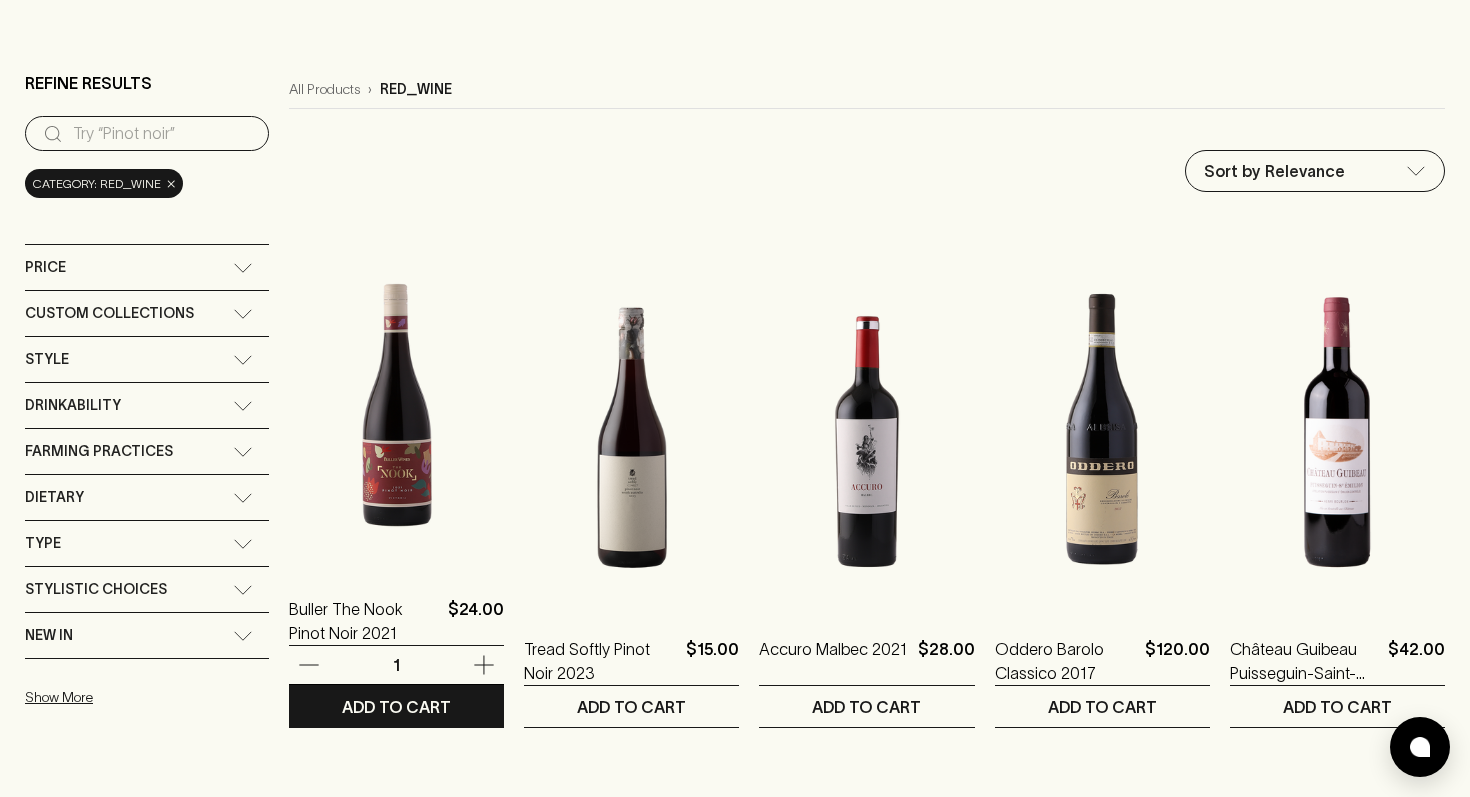 scroll, scrollTop: 151, scrollLeft: 0, axis: vertical 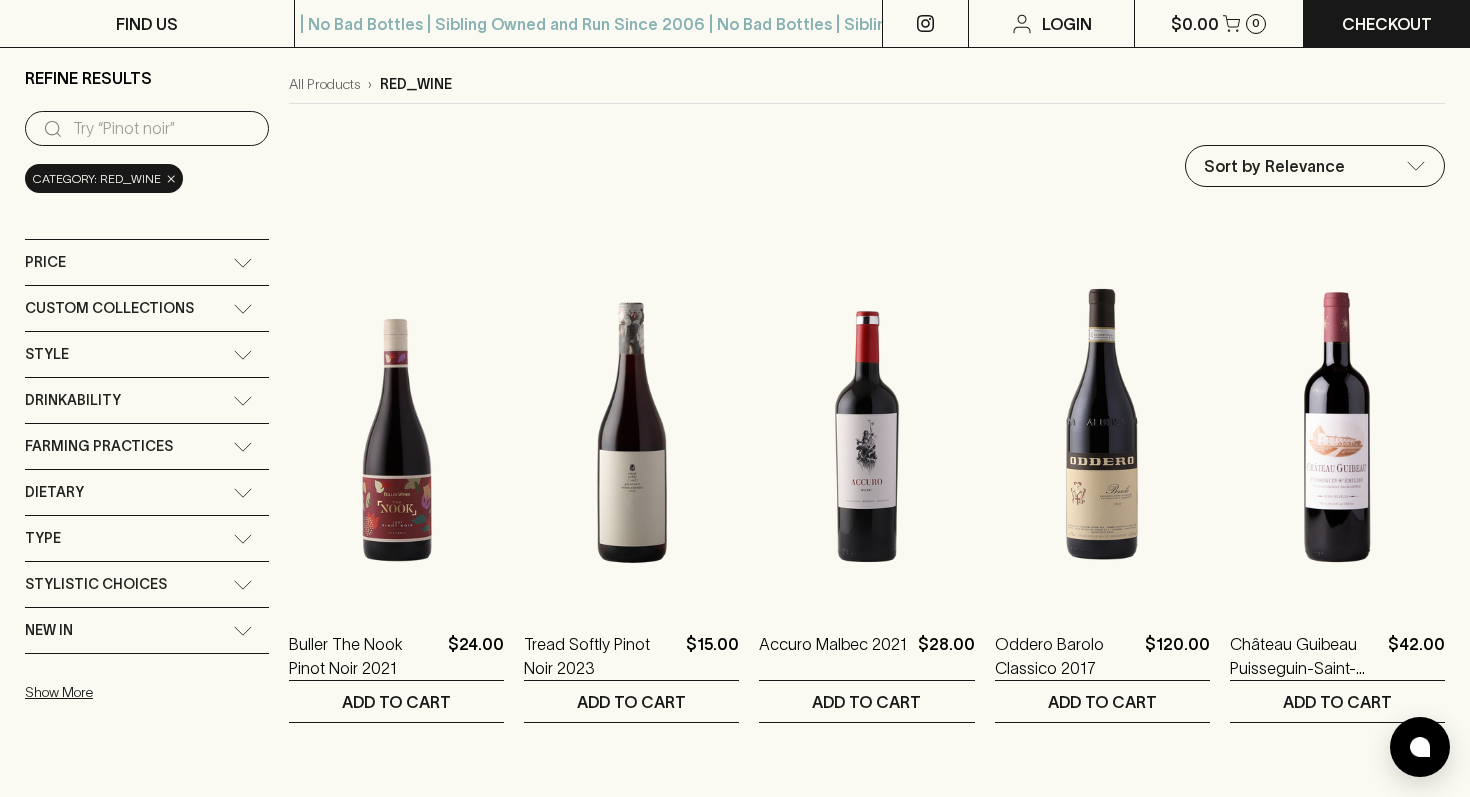 click on "Drinkability" at bounding box center [129, 400] 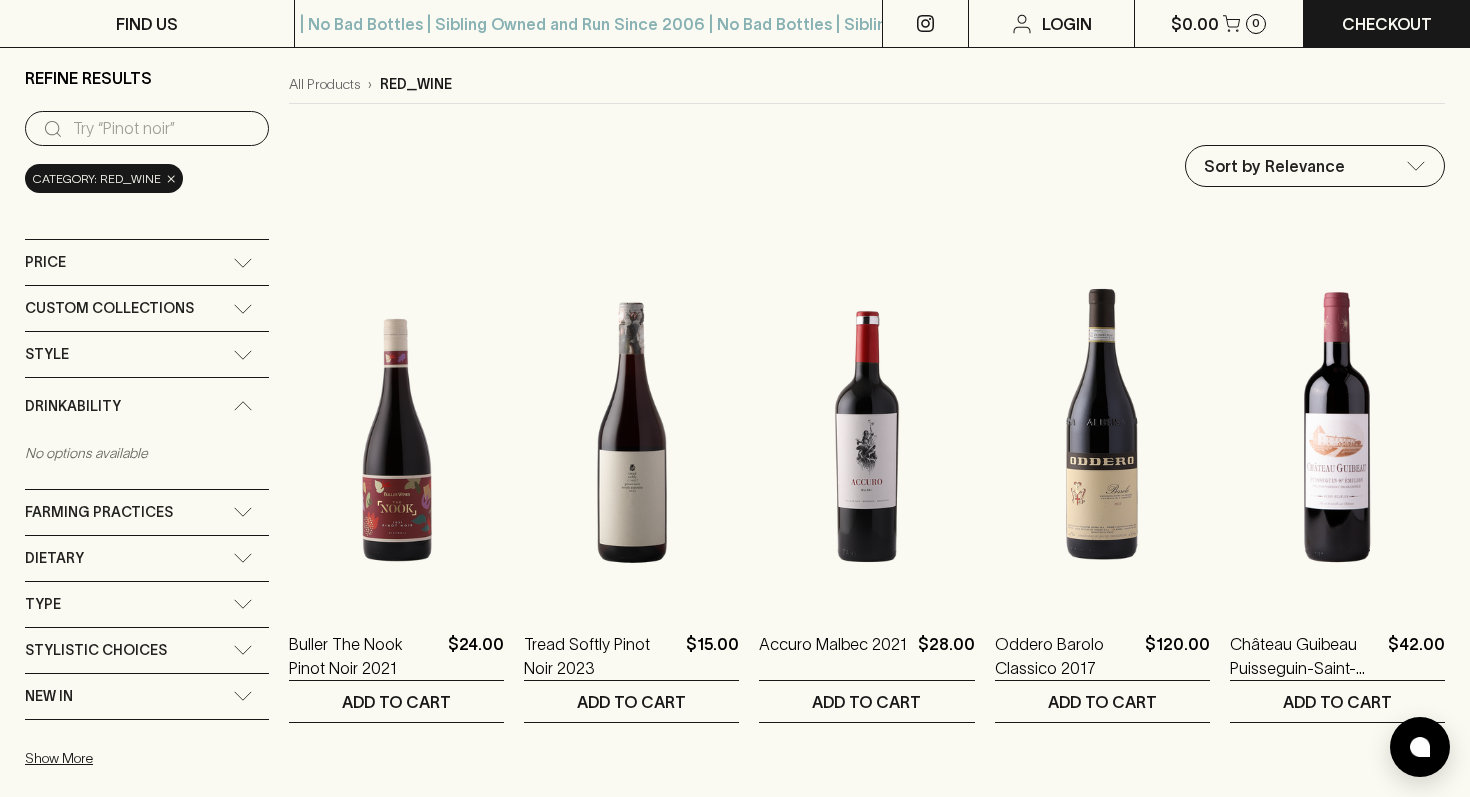 click on "Drinkability" at bounding box center [129, 406] 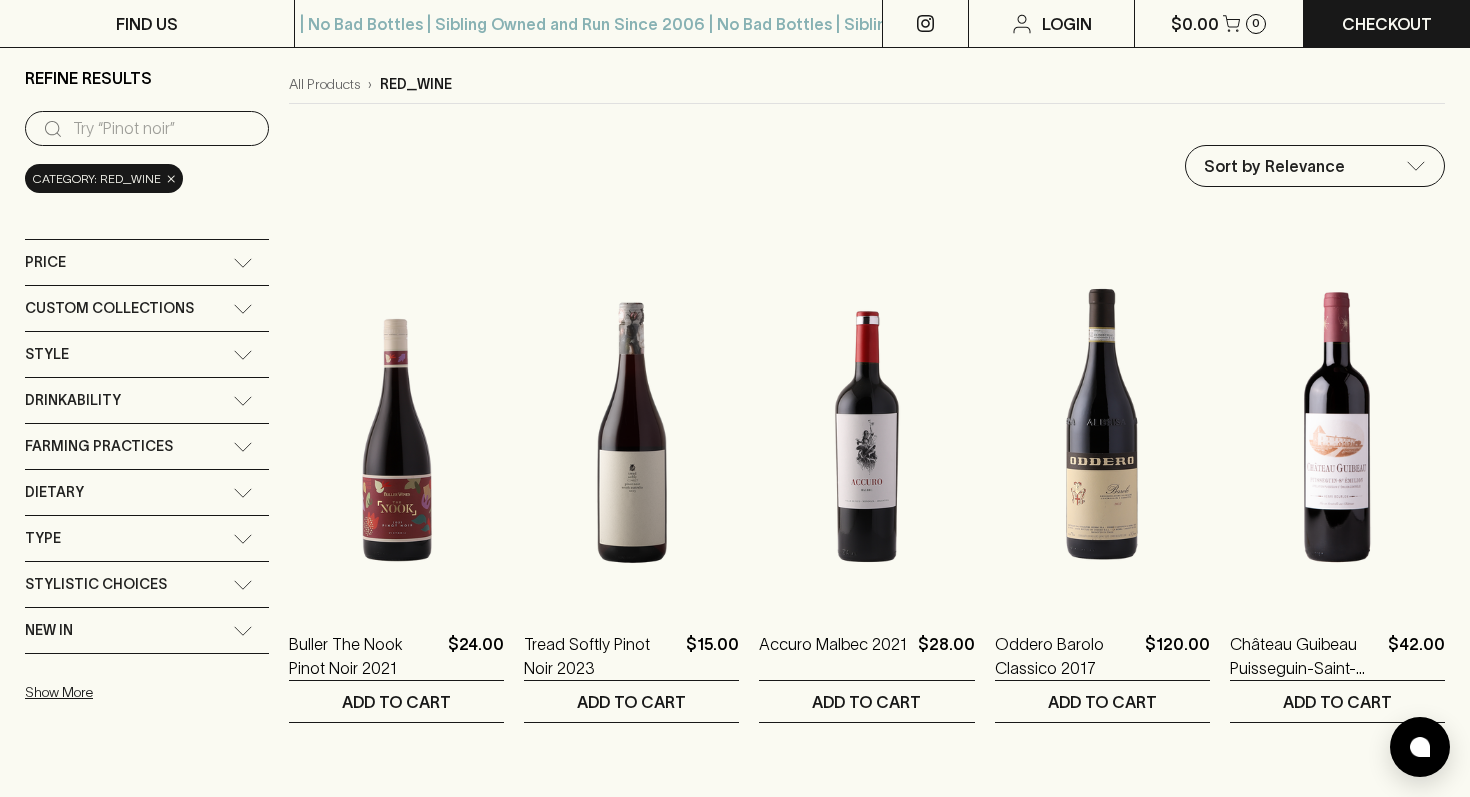 click on "Price" at bounding box center [147, 262] 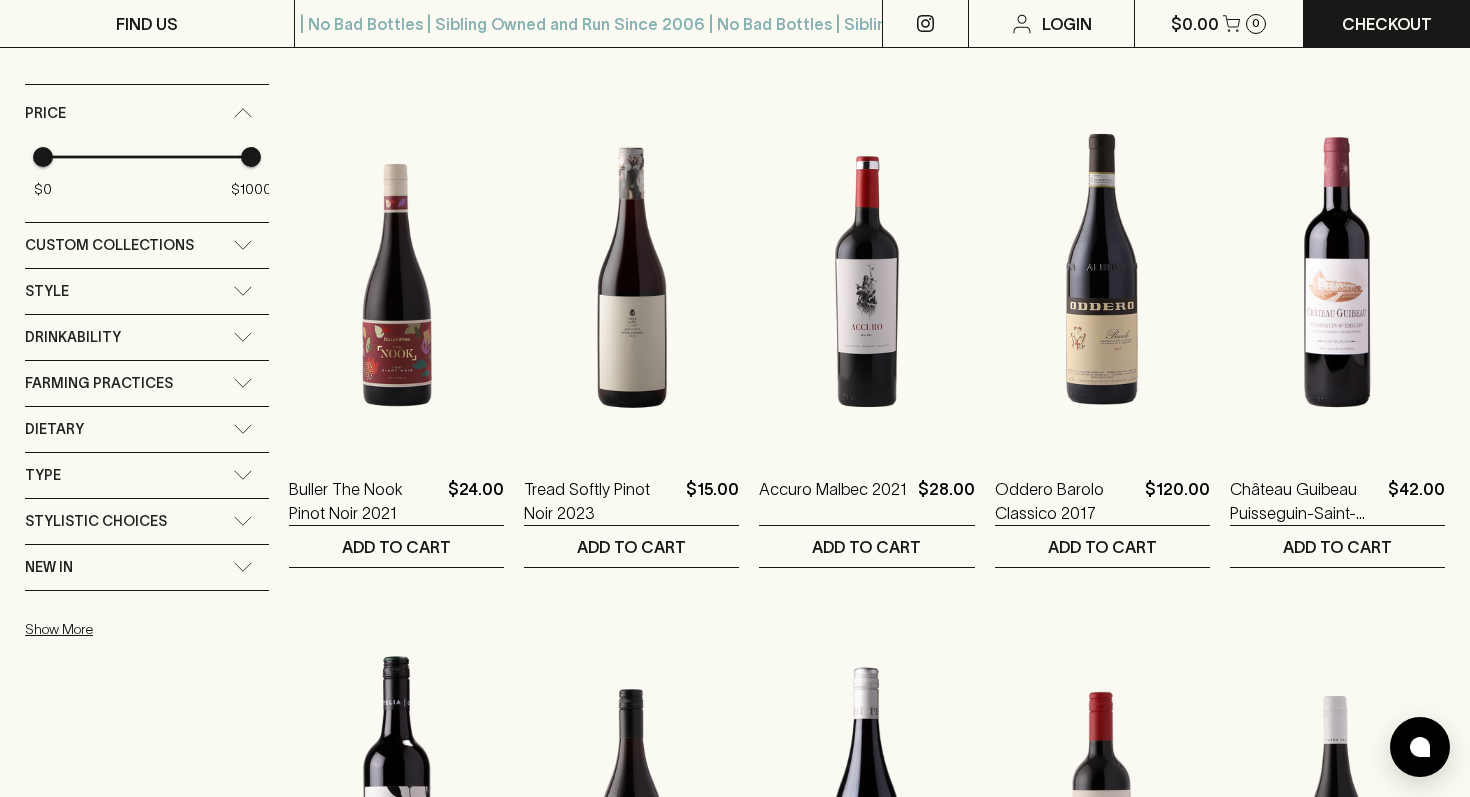 scroll, scrollTop: 0, scrollLeft: 0, axis: both 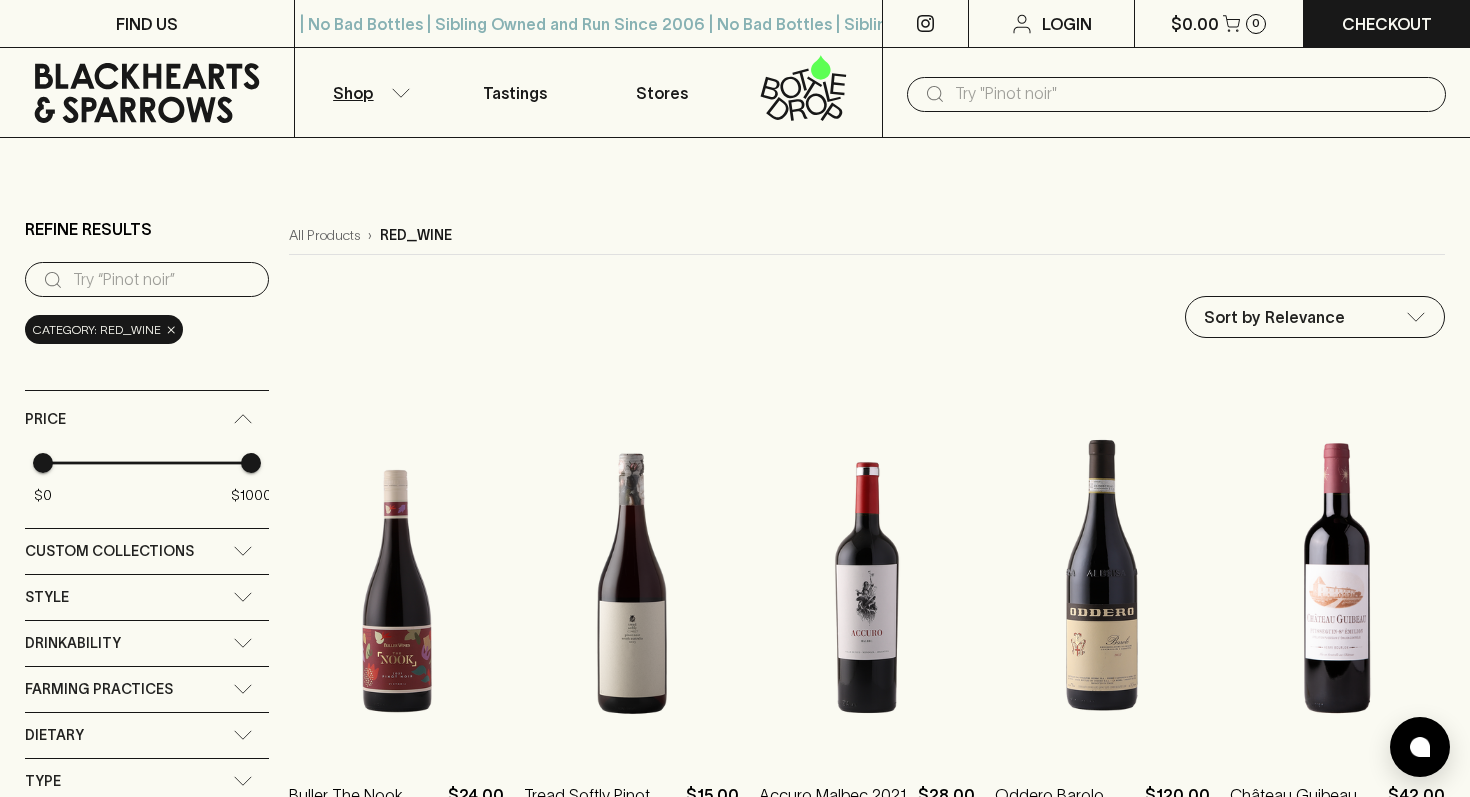 click on "Shop" at bounding box center [353, 93] 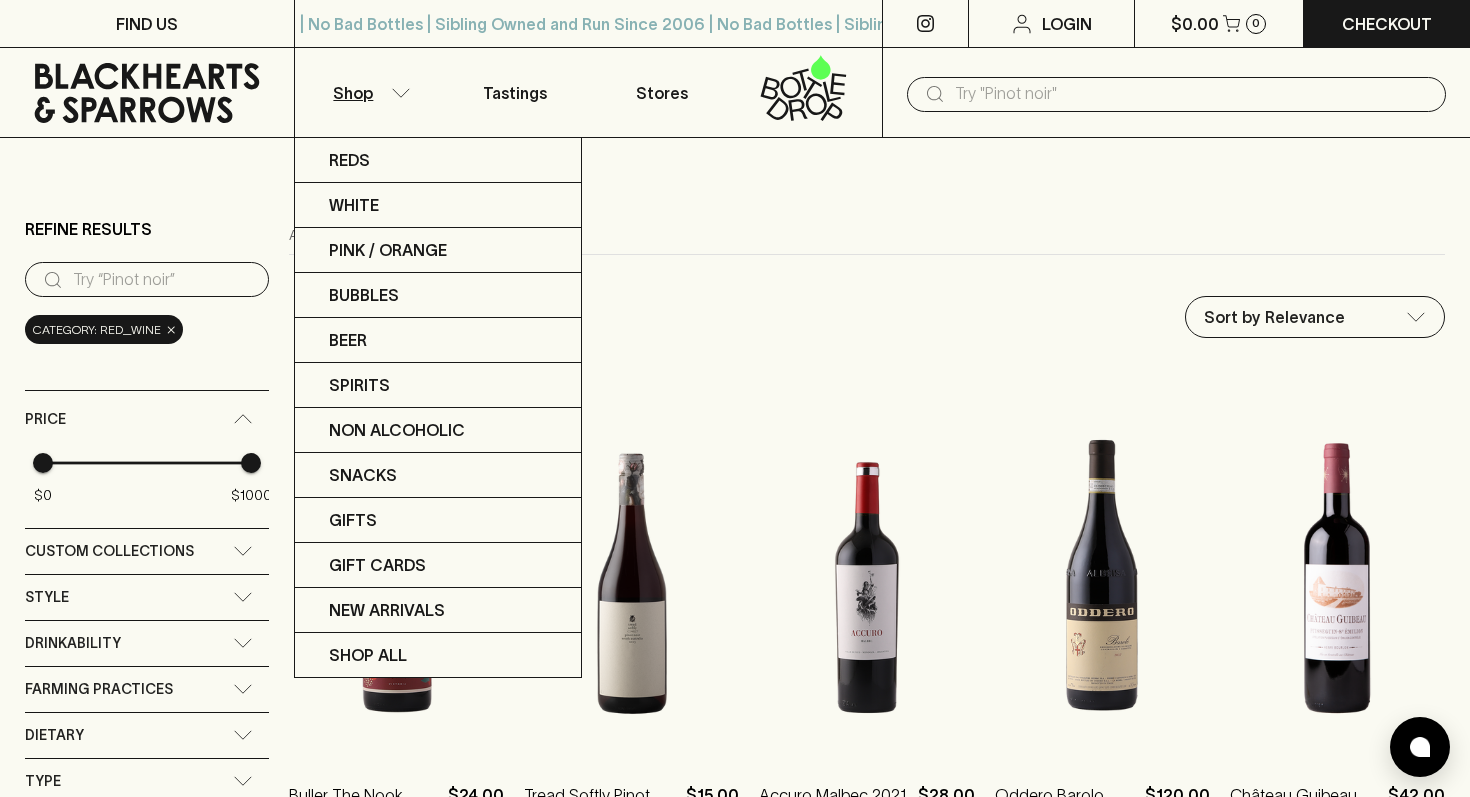 click at bounding box center [735, 398] 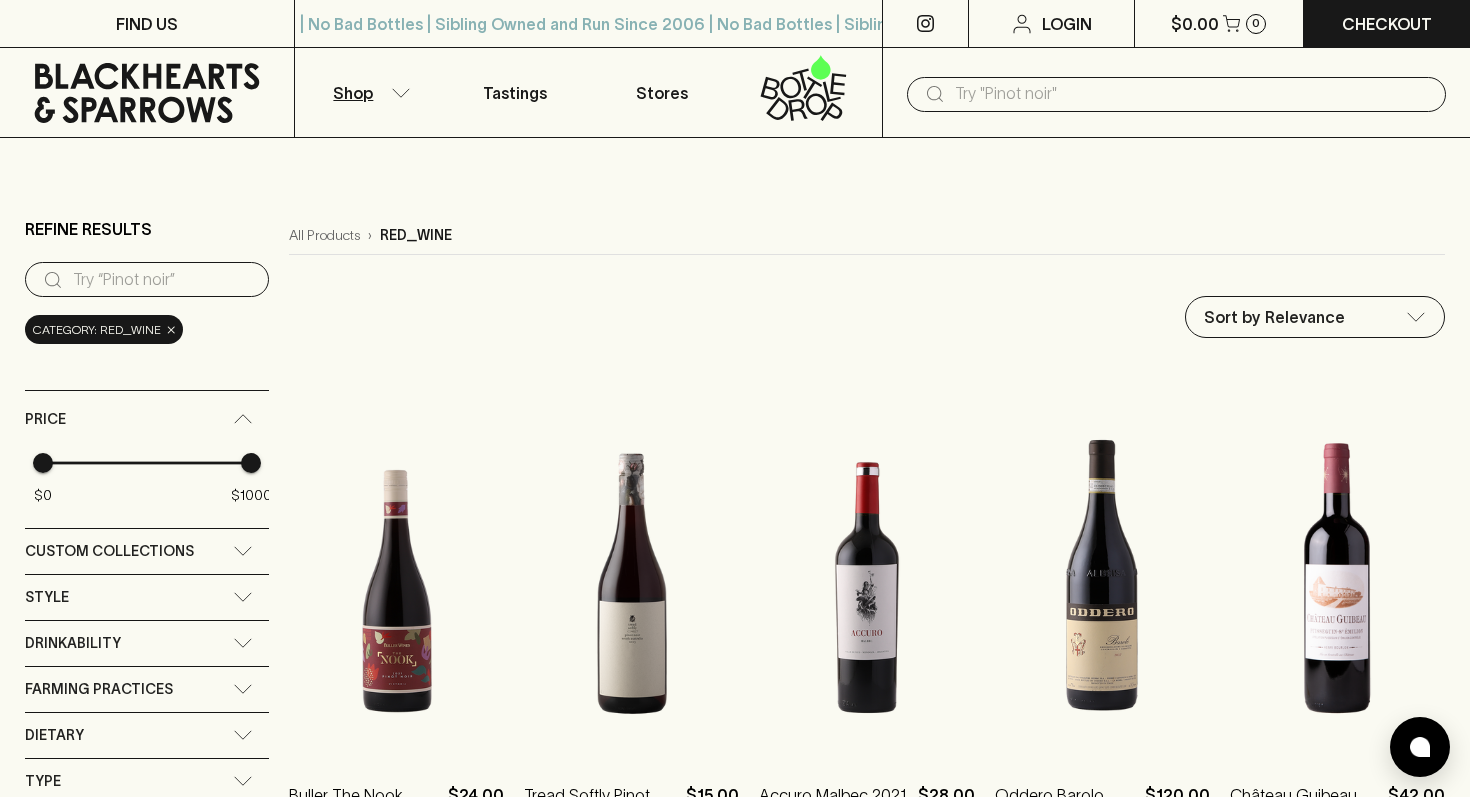 click at bounding box center [1192, 94] 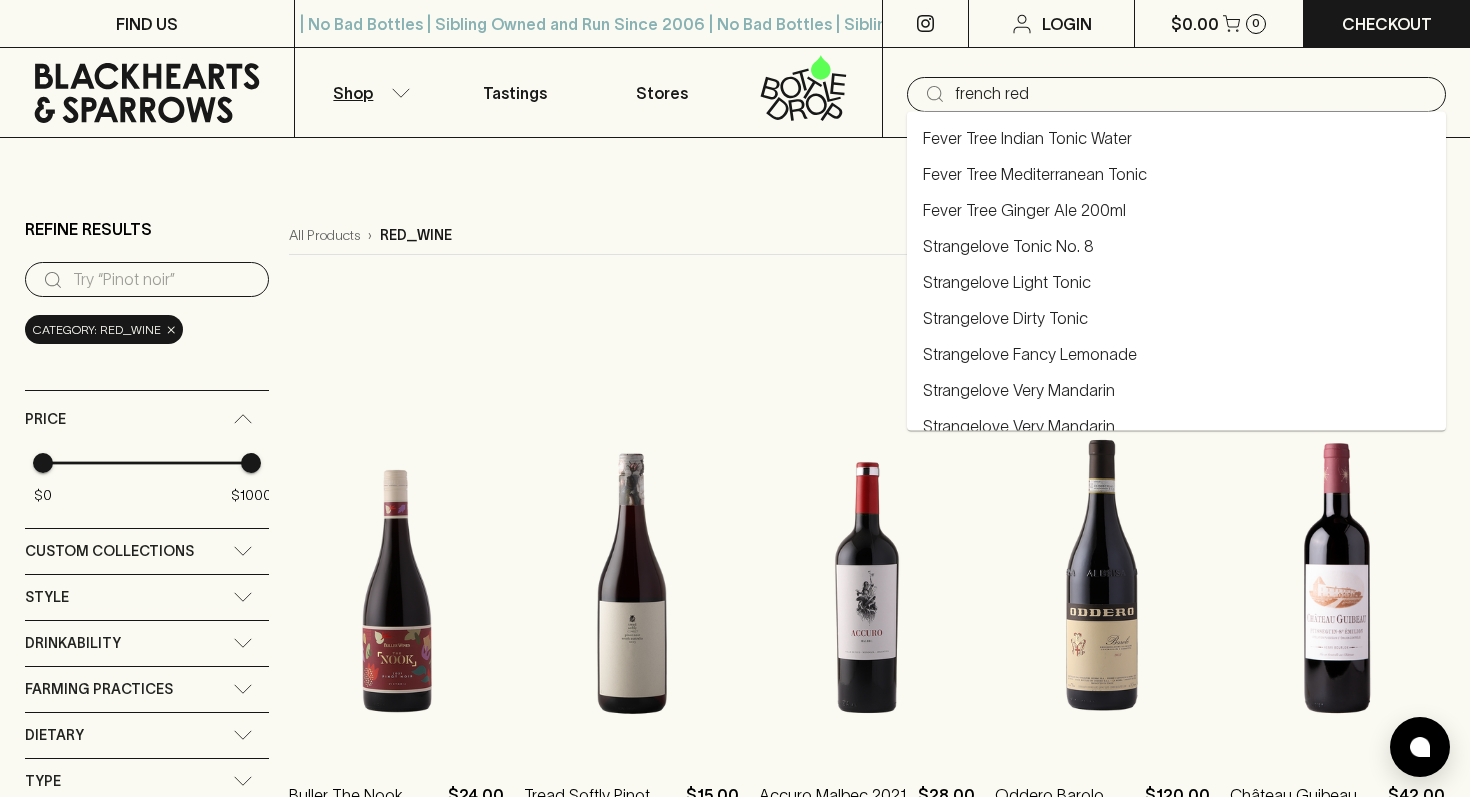 type on "french red" 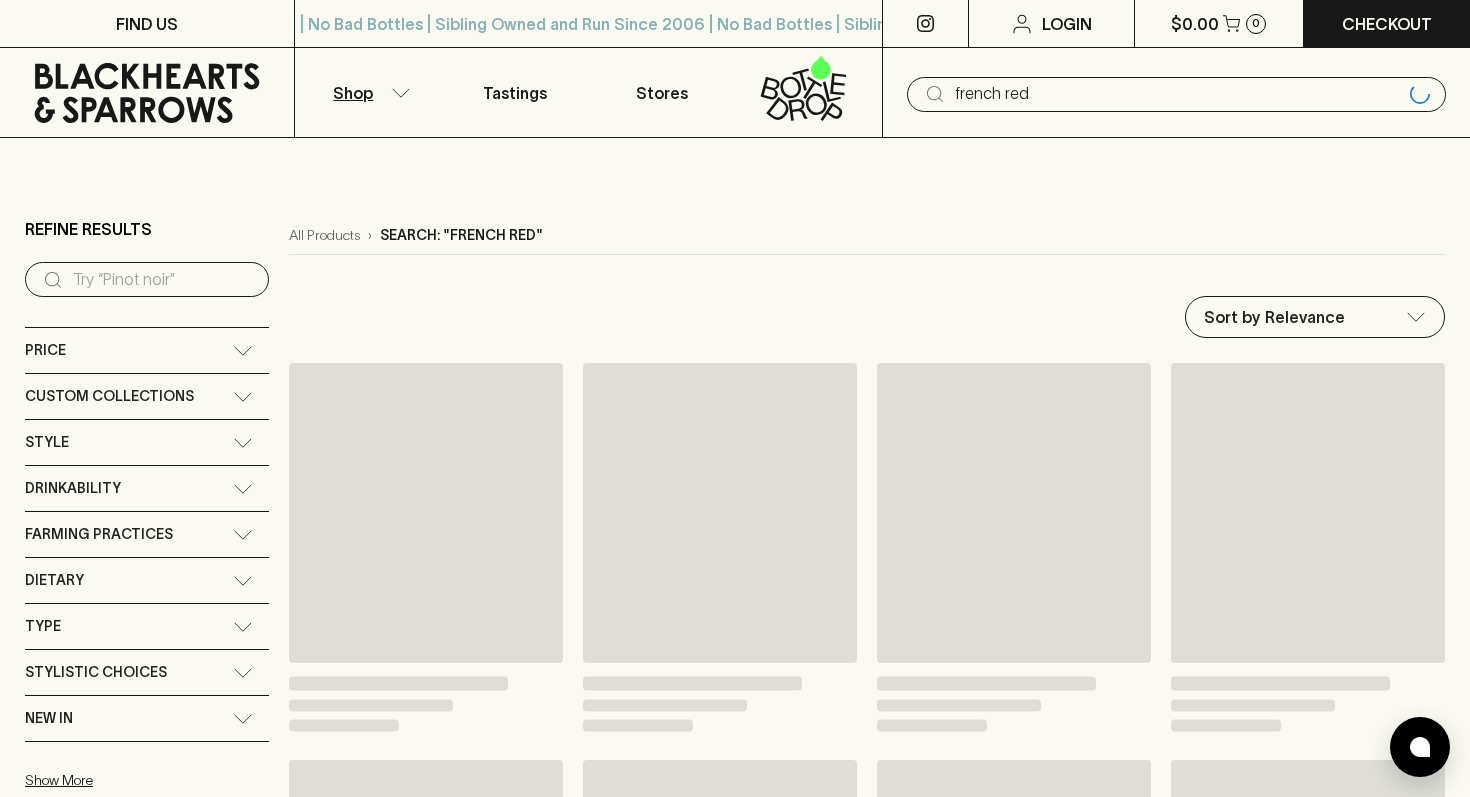 type on "french red" 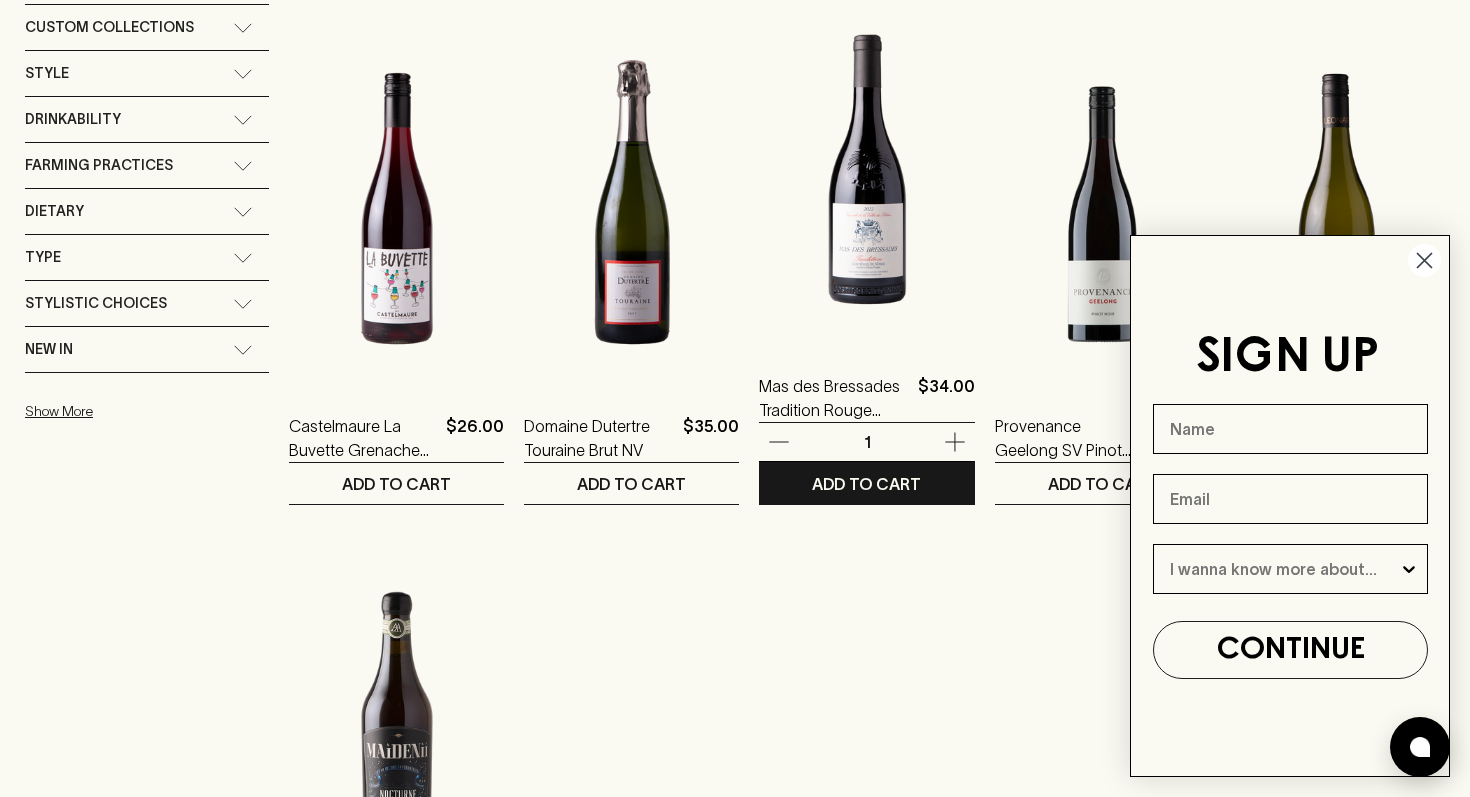 scroll, scrollTop: 0, scrollLeft: 0, axis: both 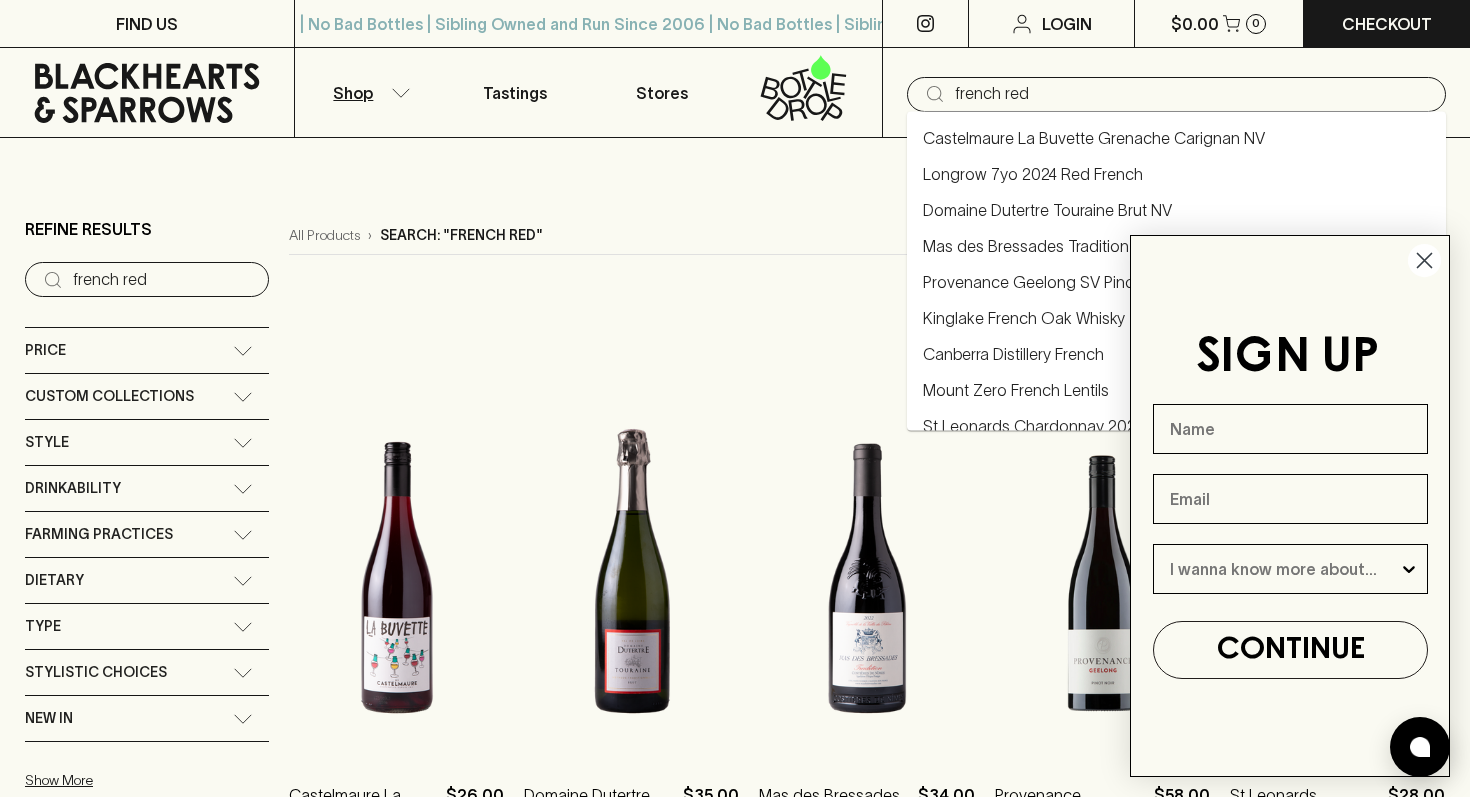 drag, startPoint x: 1084, startPoint y: 99, endPoint x: 866, endPoint y: 96, distance: 218.02065 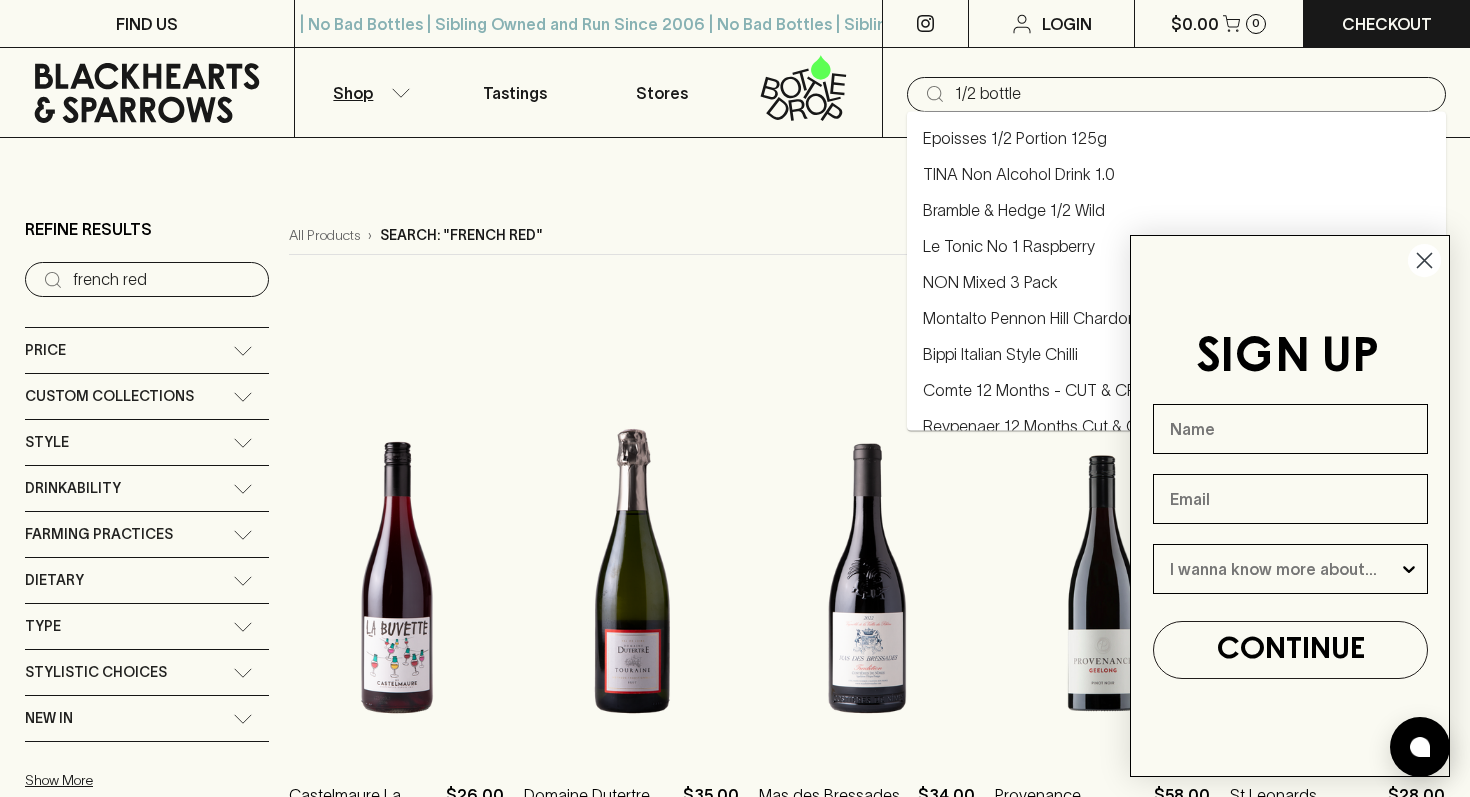 type on "1/2 bottle" 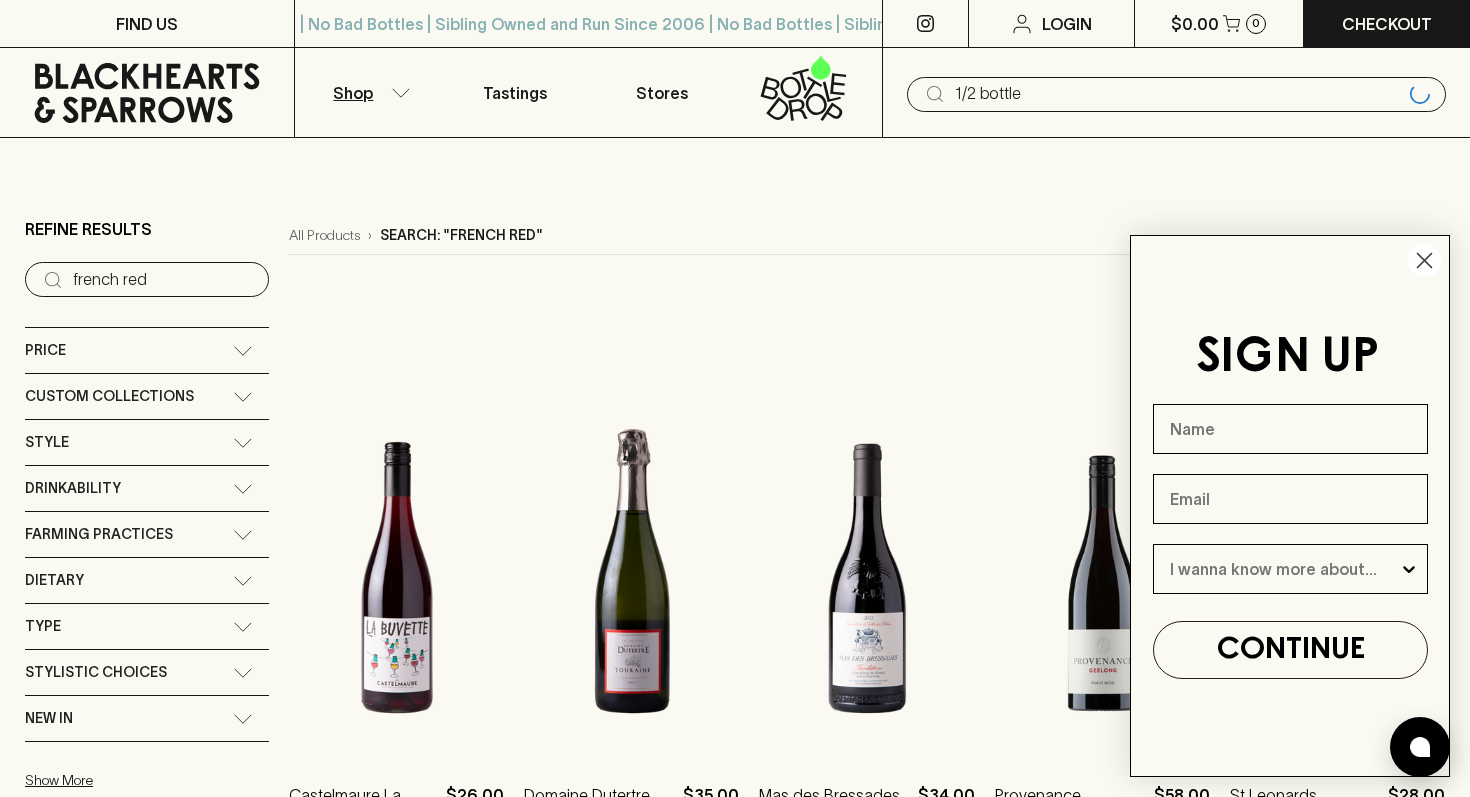 type on "1/2 bottle" 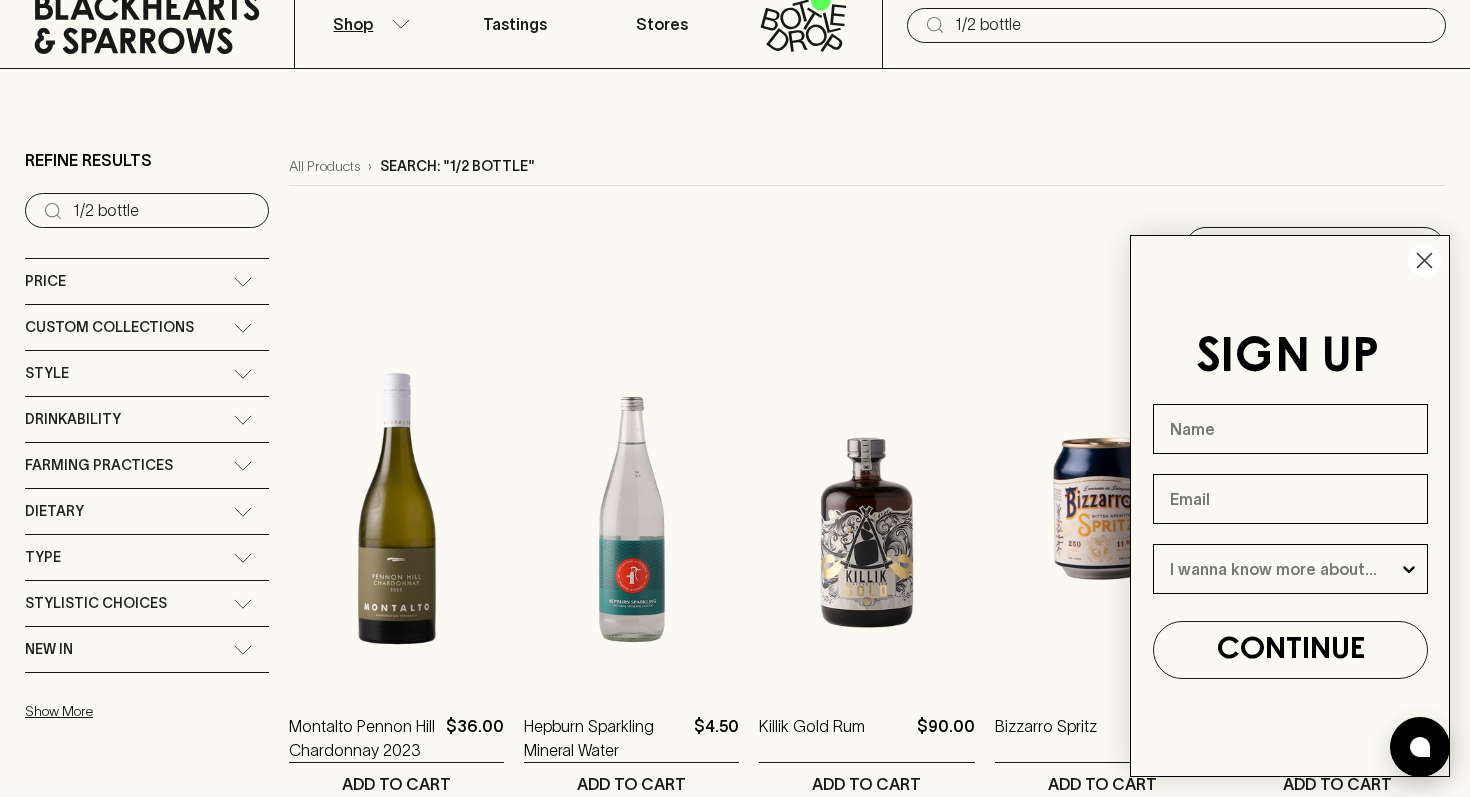 scroll, scrollTop: 129, scrollLeft: 0, axis: vertical 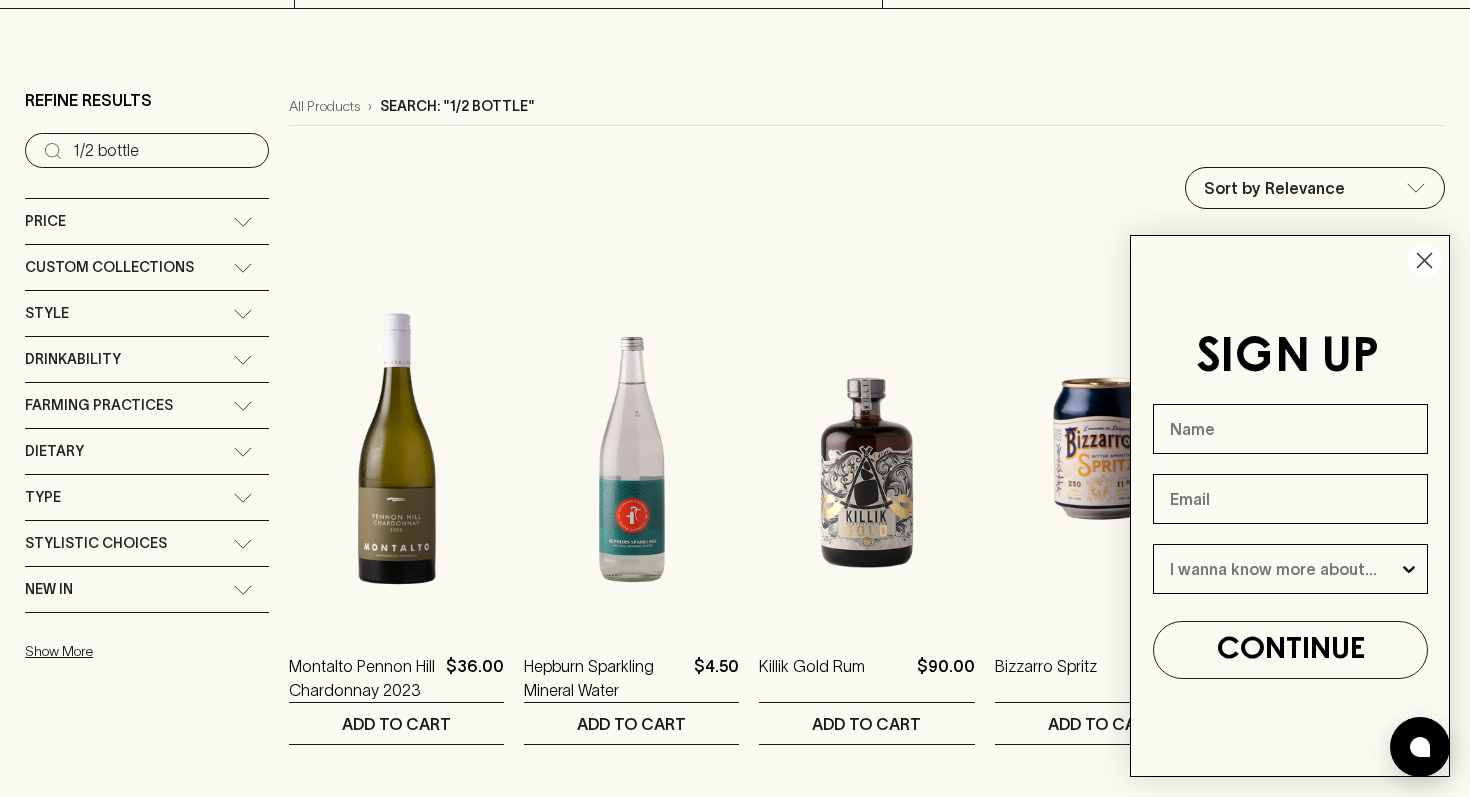 click 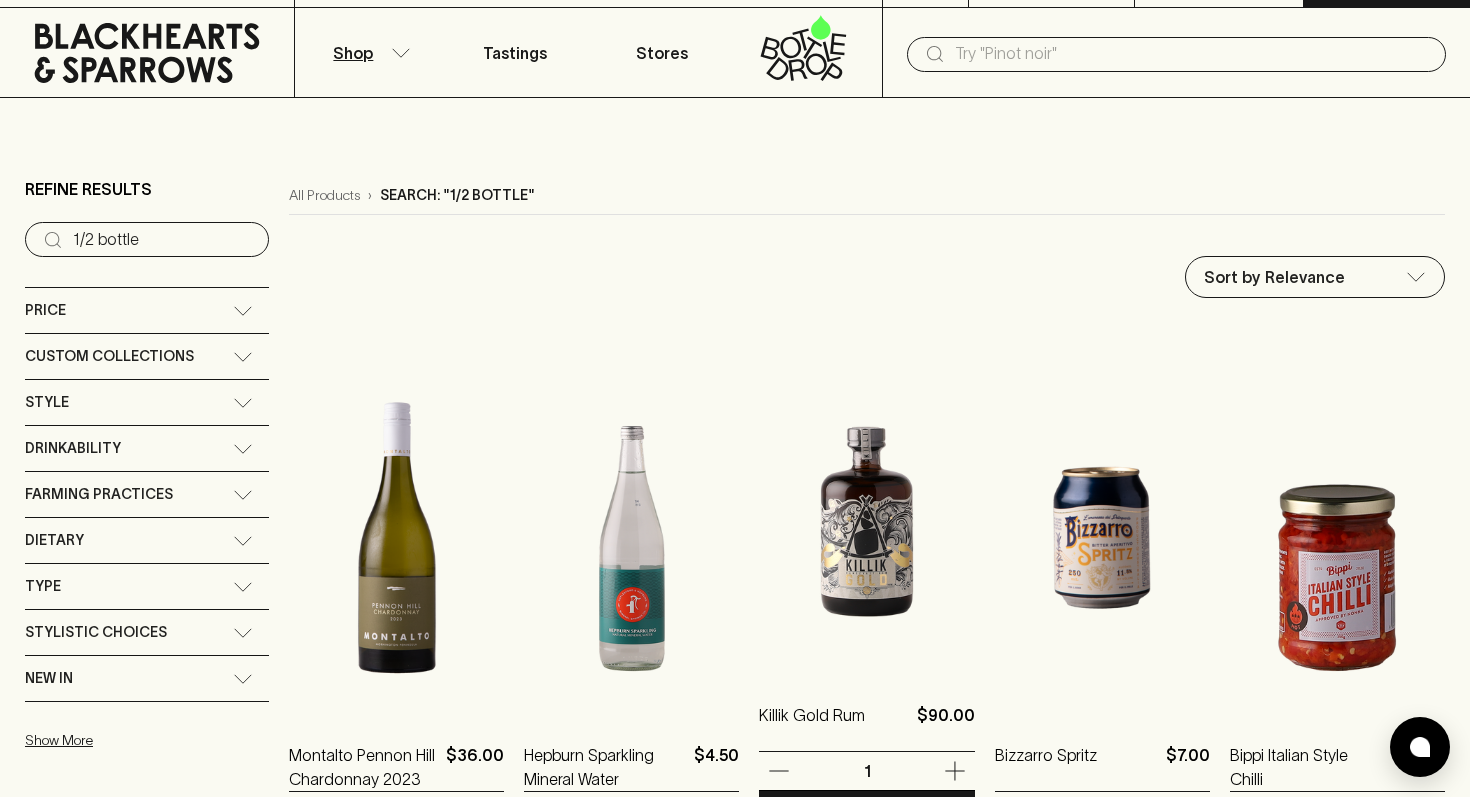 scroll, scrollTop: 0, scrollLeft: 0, axis: both 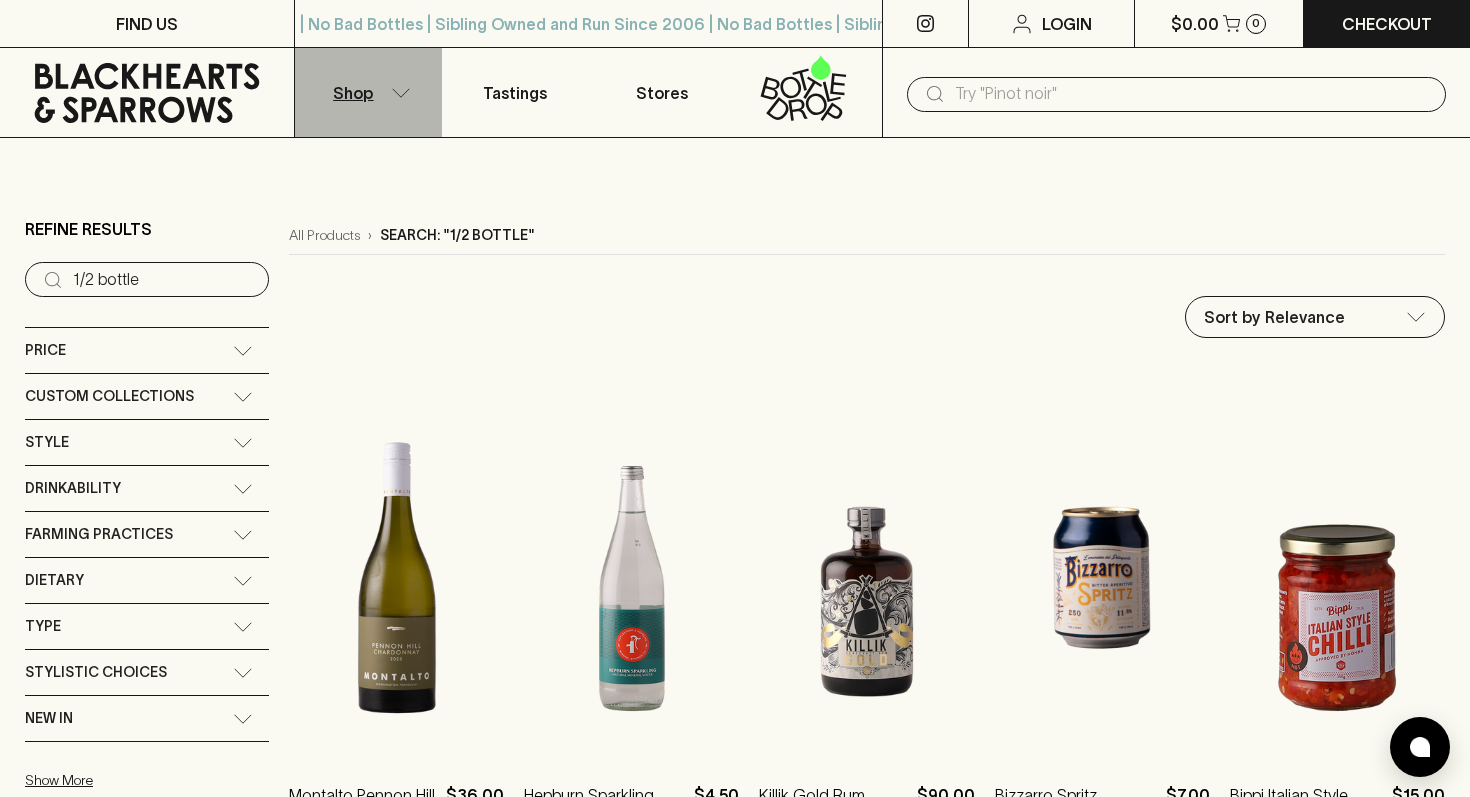 click on "Shop" at bounding box center [353, 93] 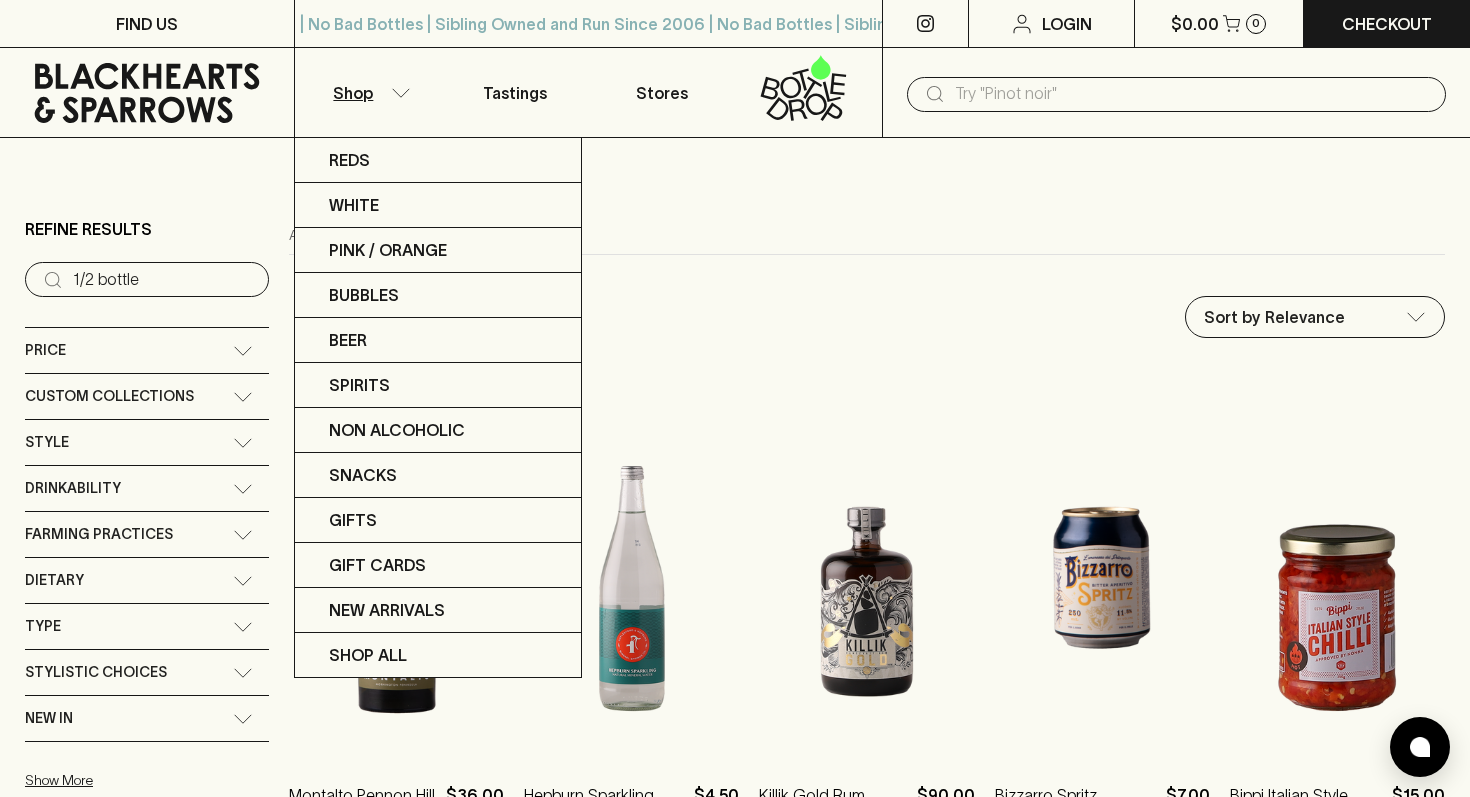 click at bounding box center [735, 398] 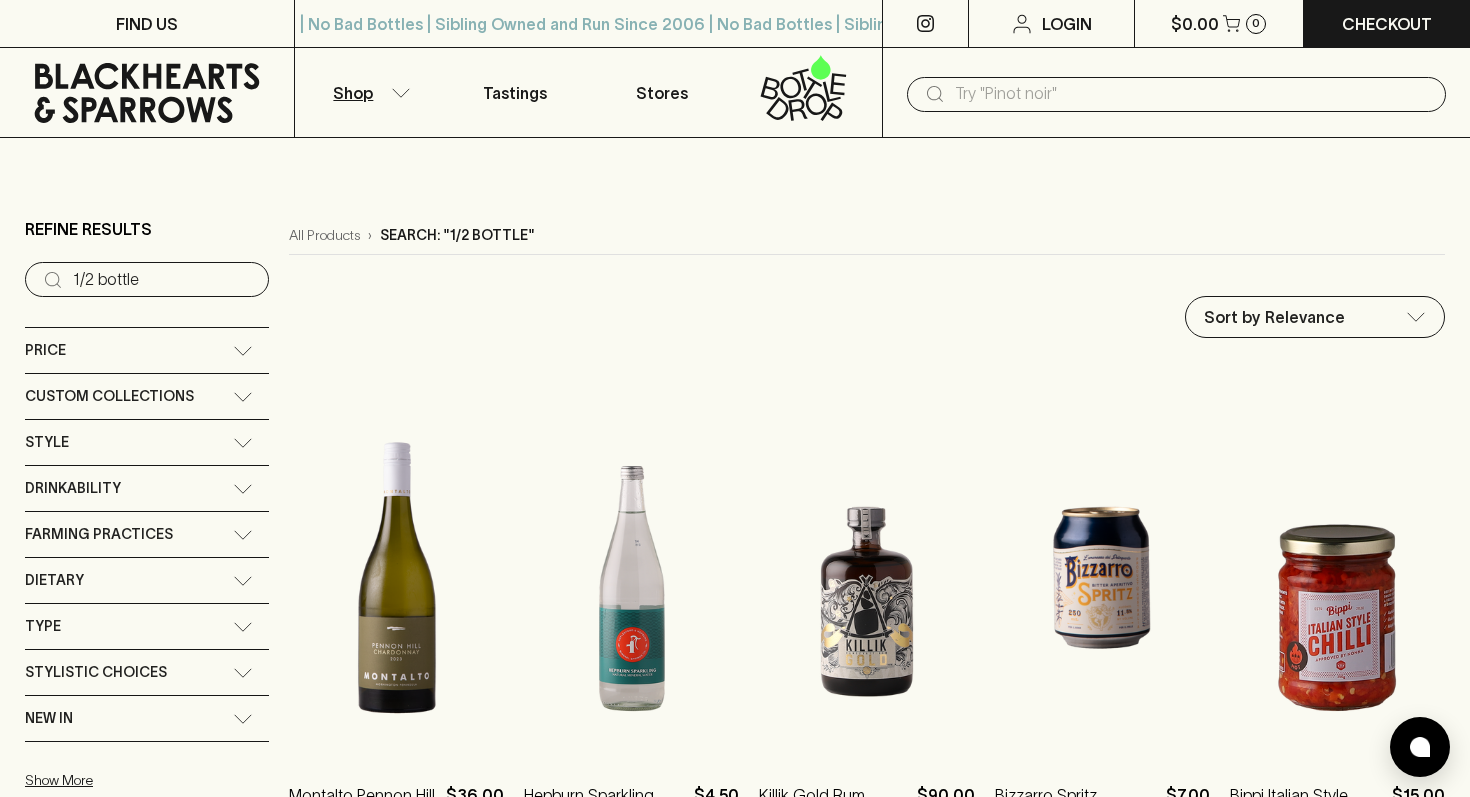 click at bounding box center (1192, 94) 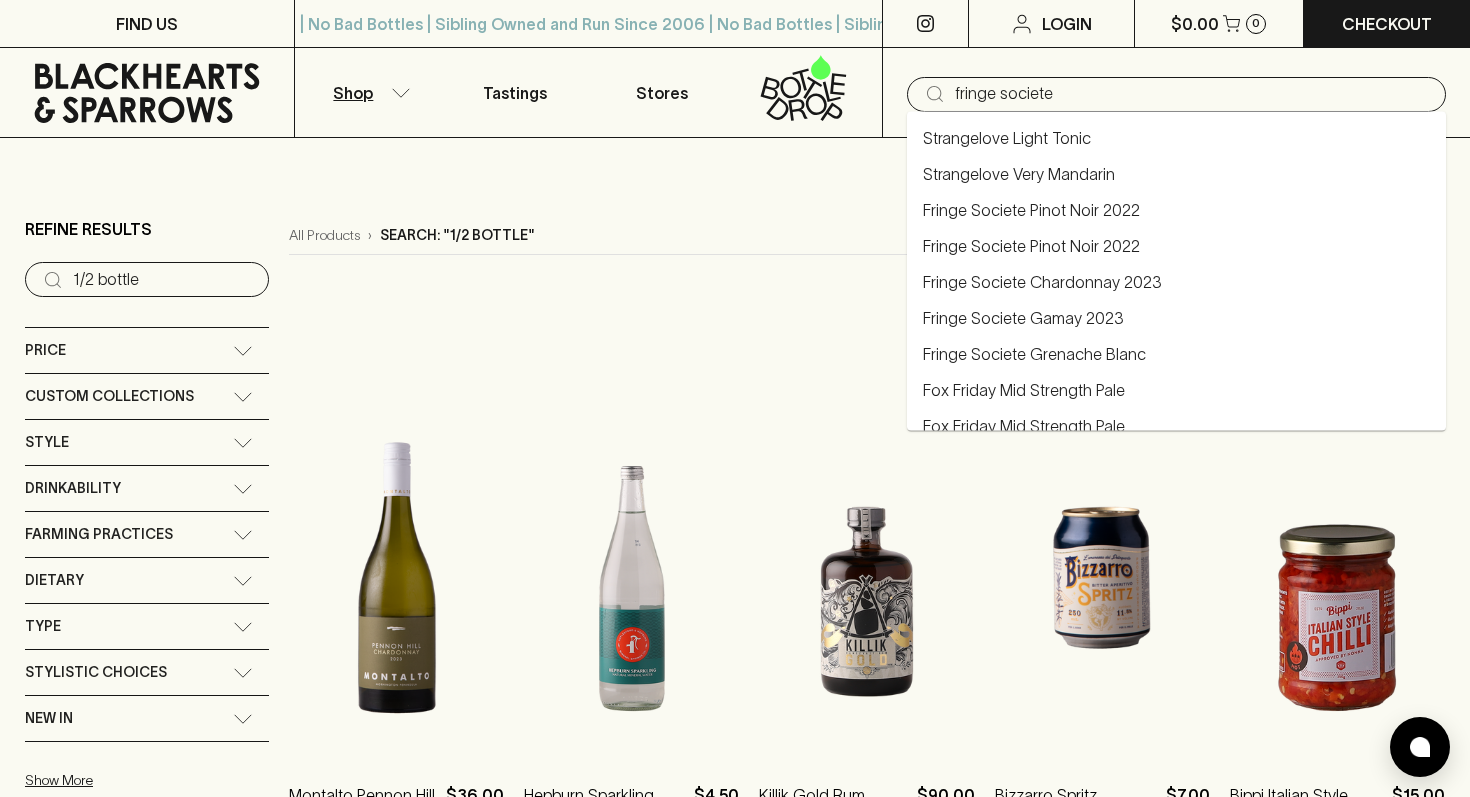 type on "fringe societe" 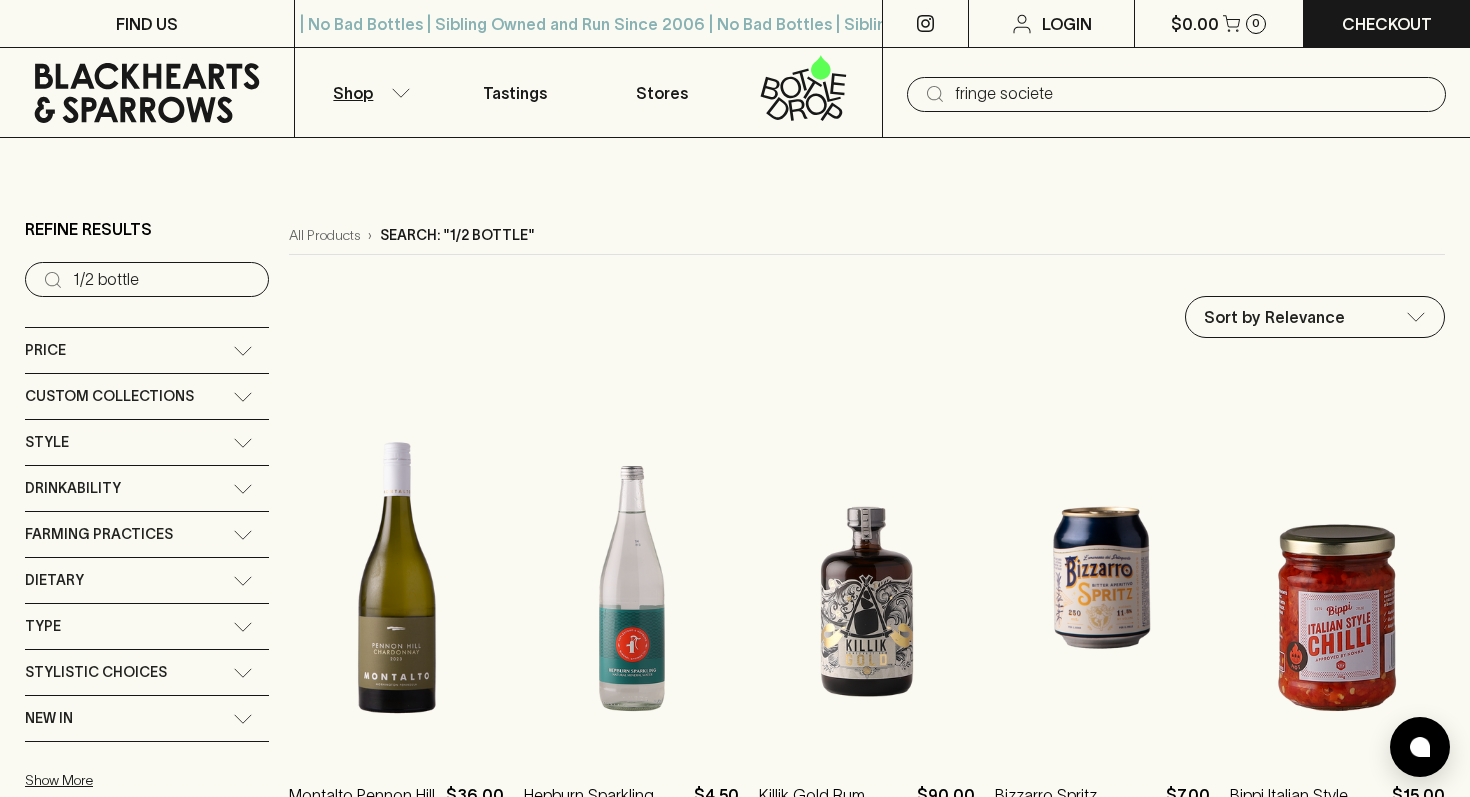 type on "fringe societe" 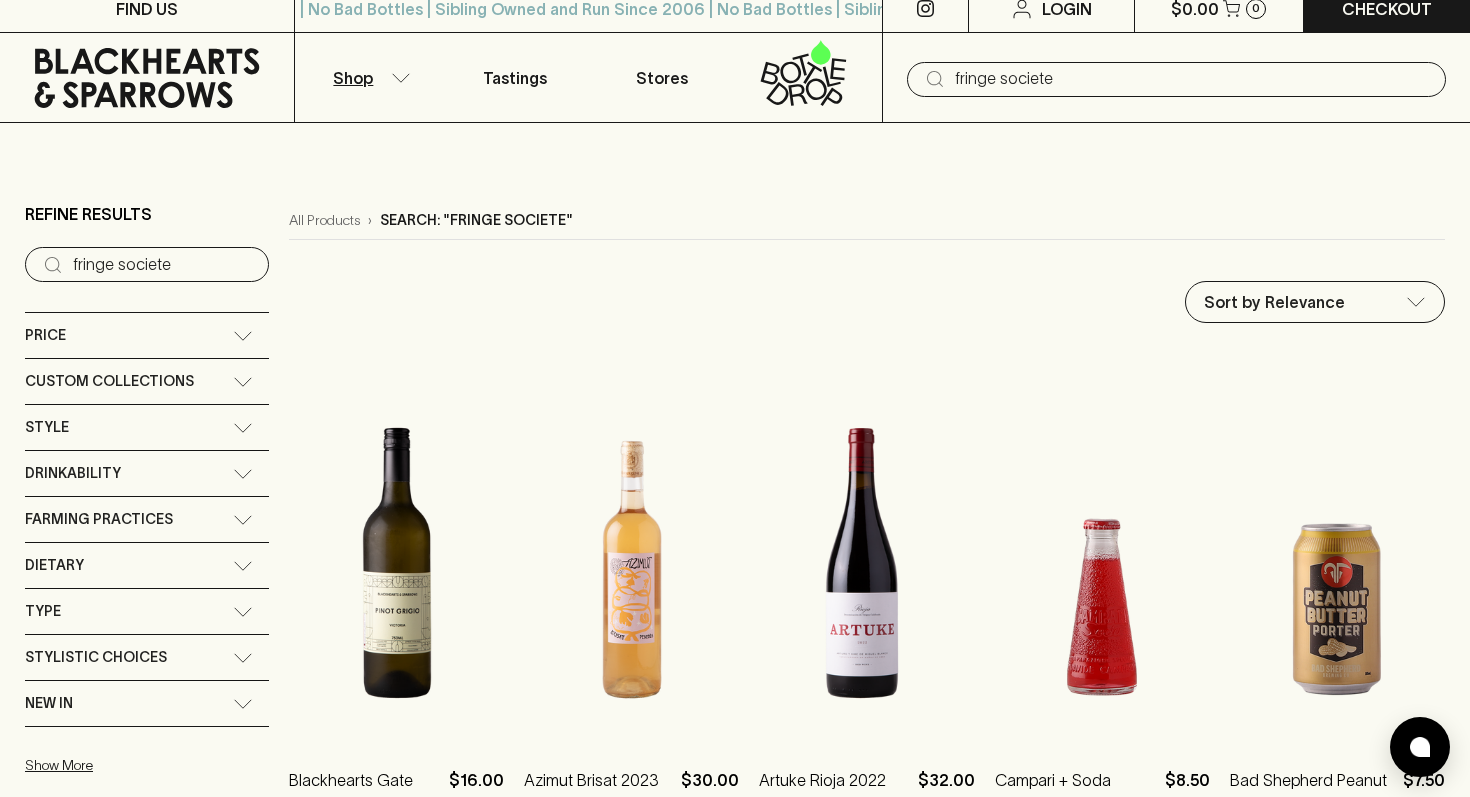 scroll, scrollTop: 0, scrollLeft: 0, axis: both 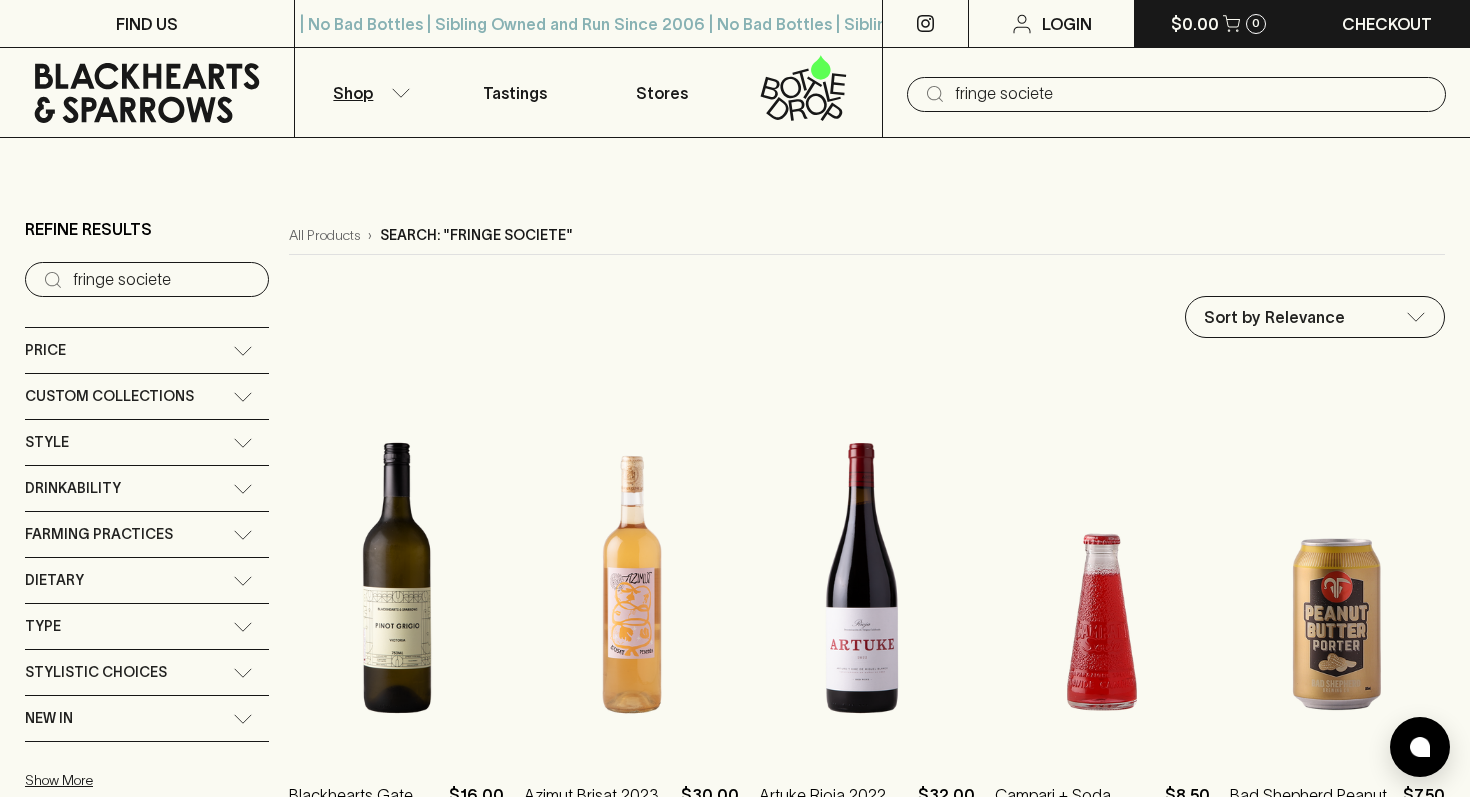 type 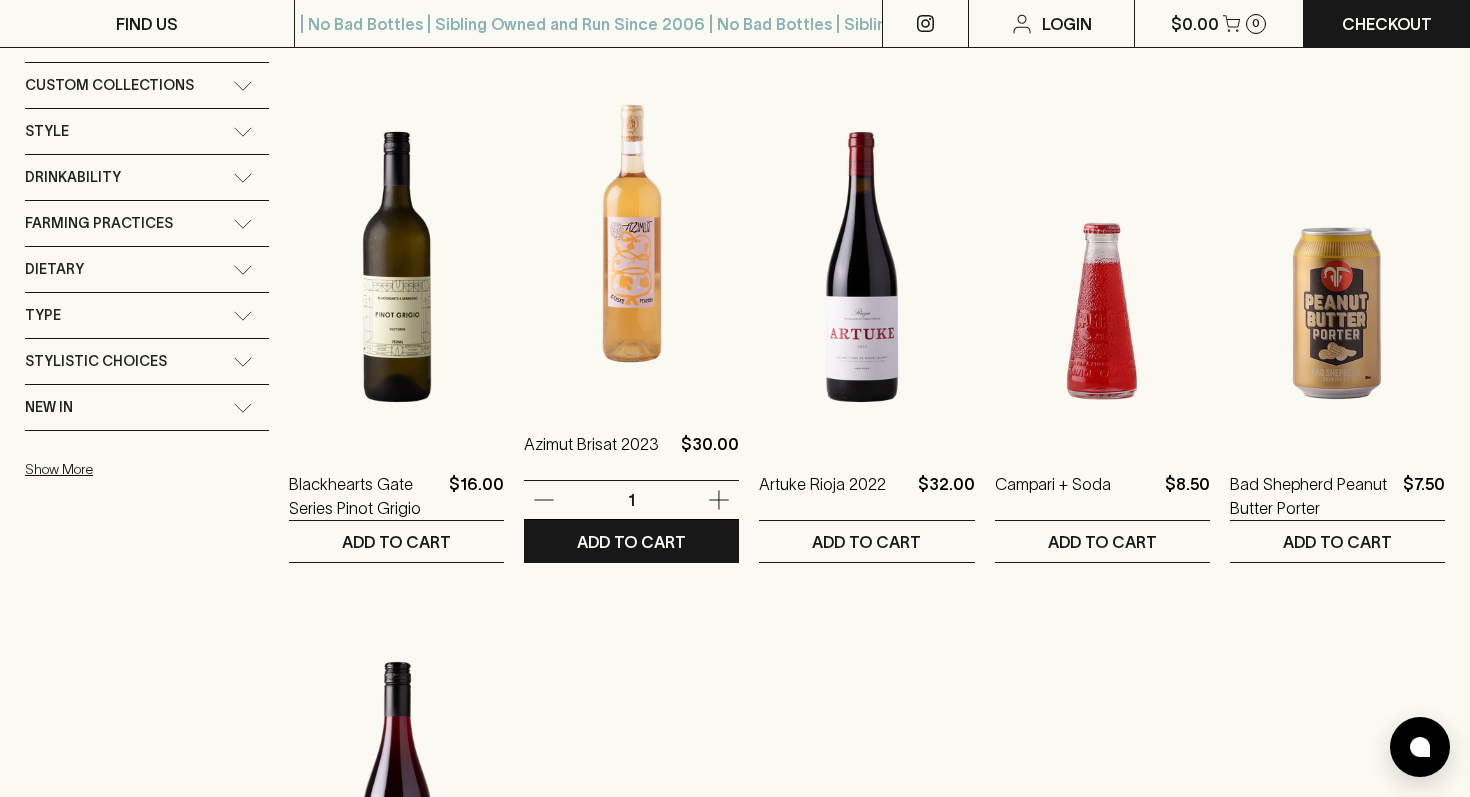 scroll, scrollTop: 313, scrollLeft: 0, axis: vertical 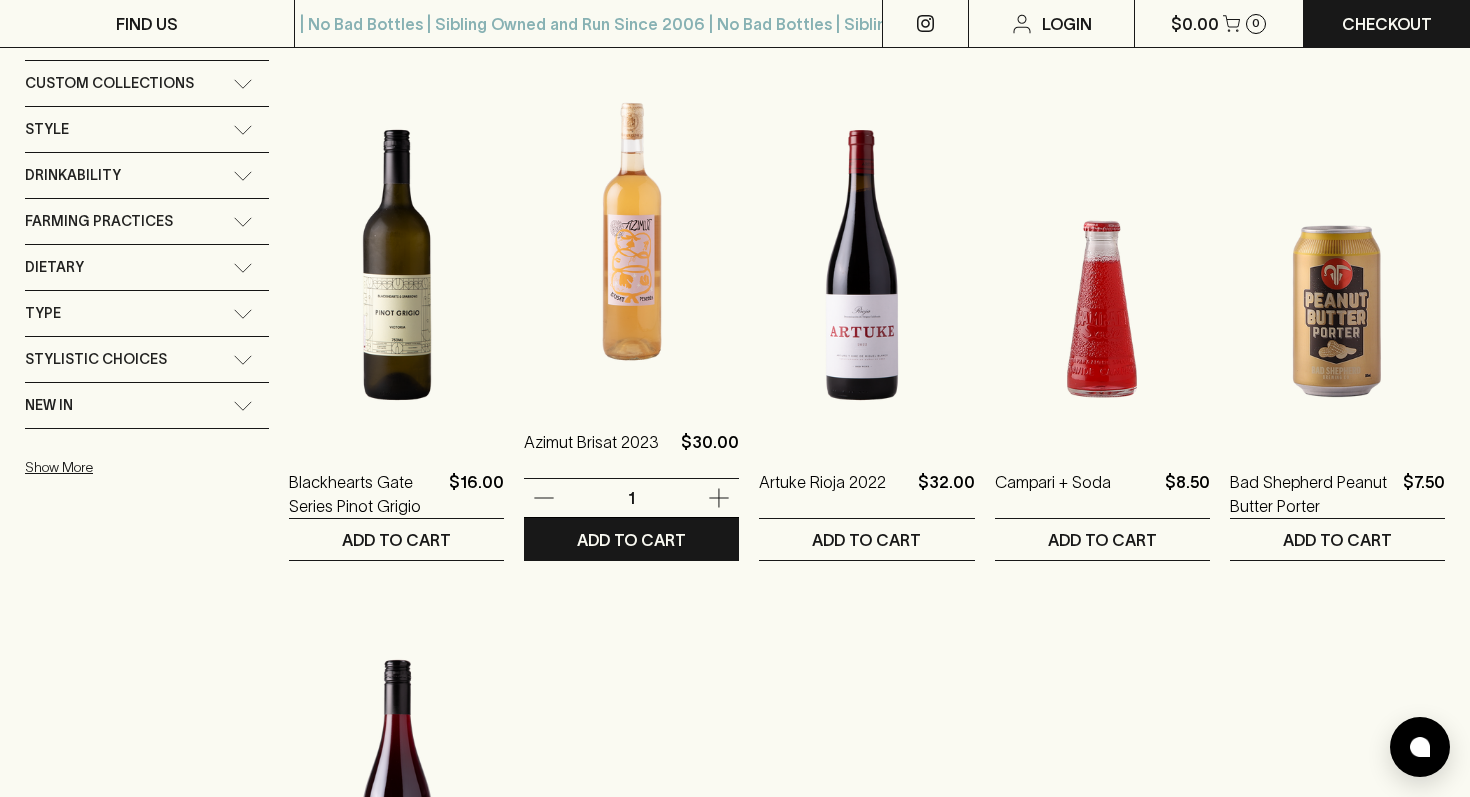 click at bounding box center [631, 225] 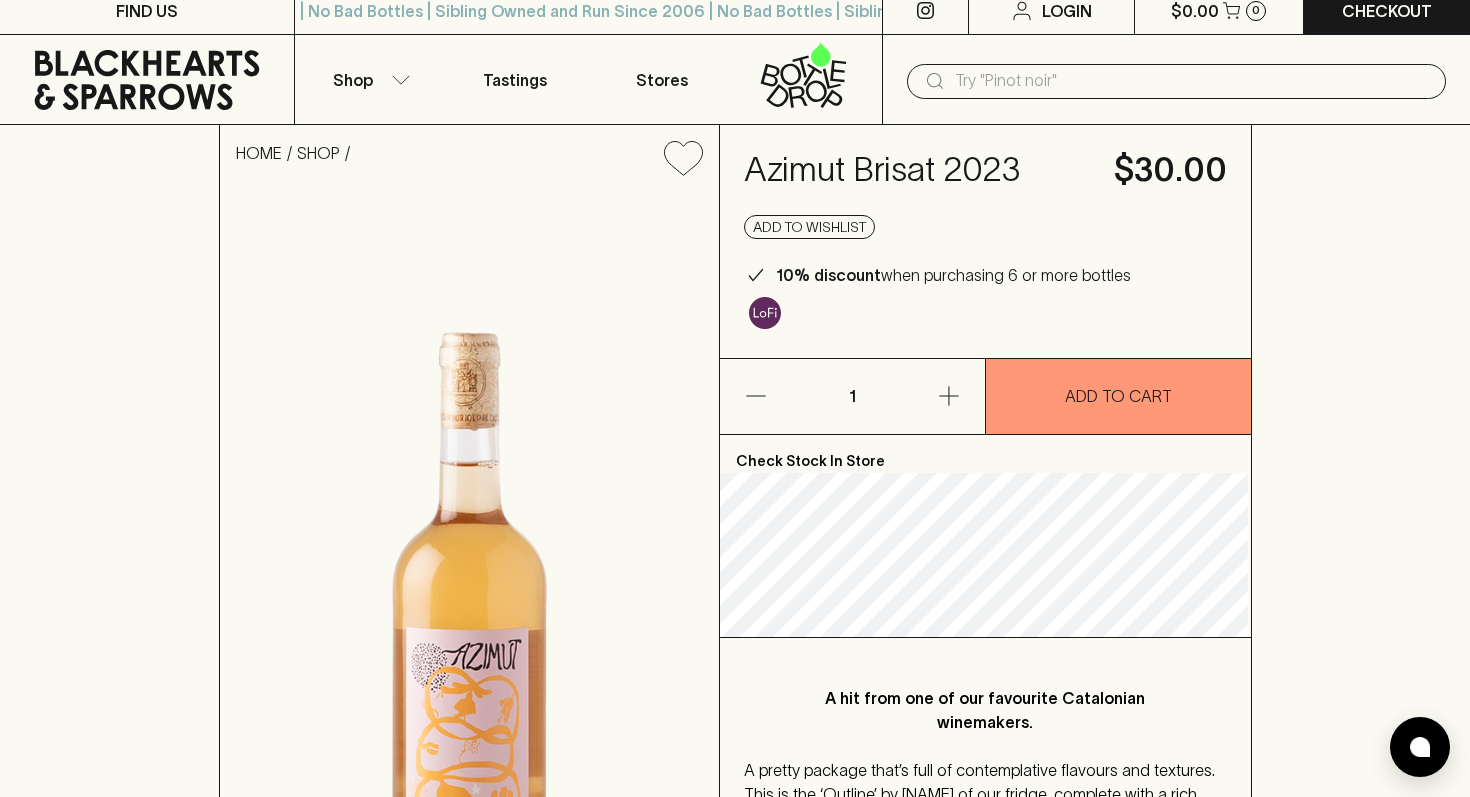 scroll, scrollTop: 0, scrollLeft: 0, axis: both 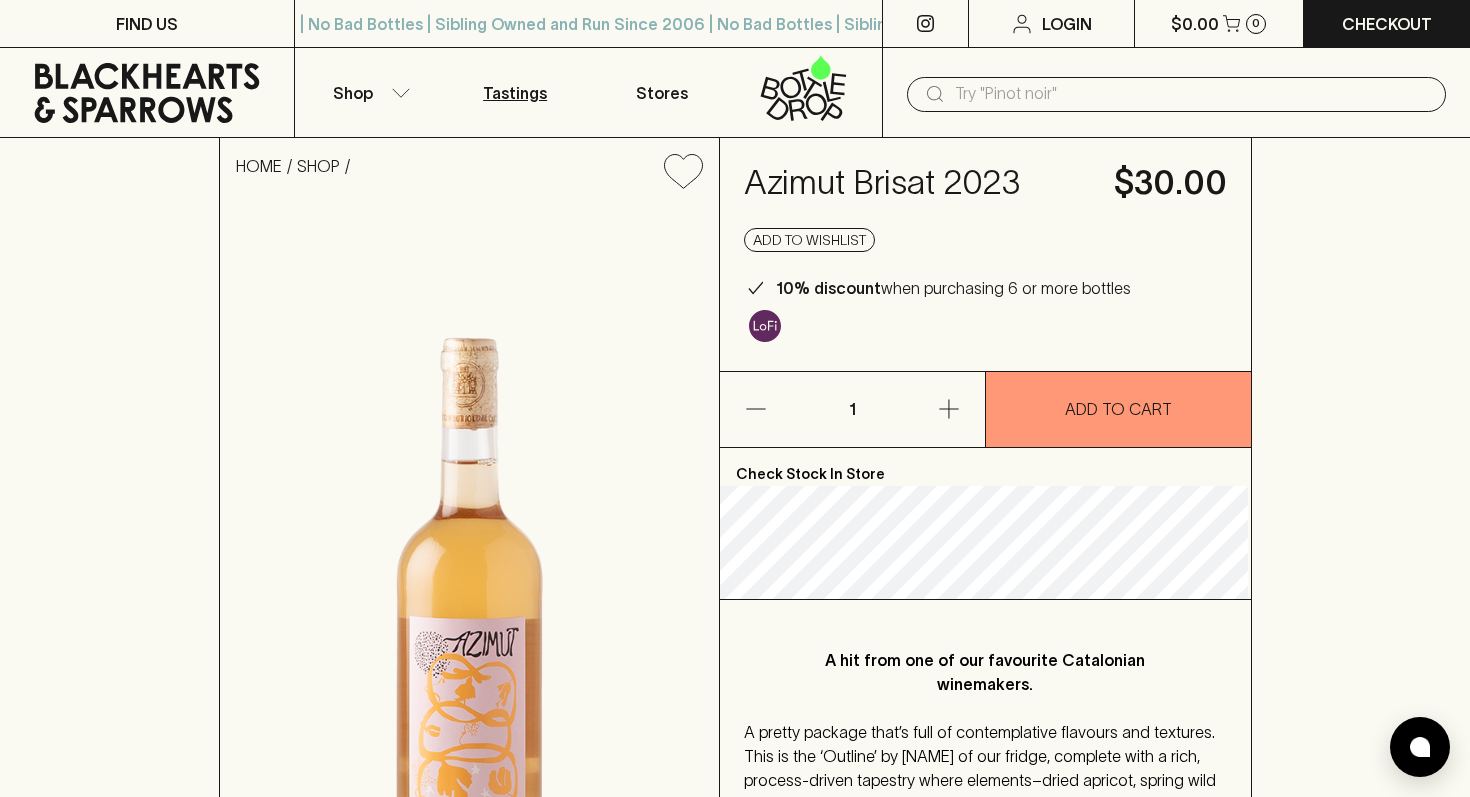 click on "Tastings" at bounding box center (515, 92) 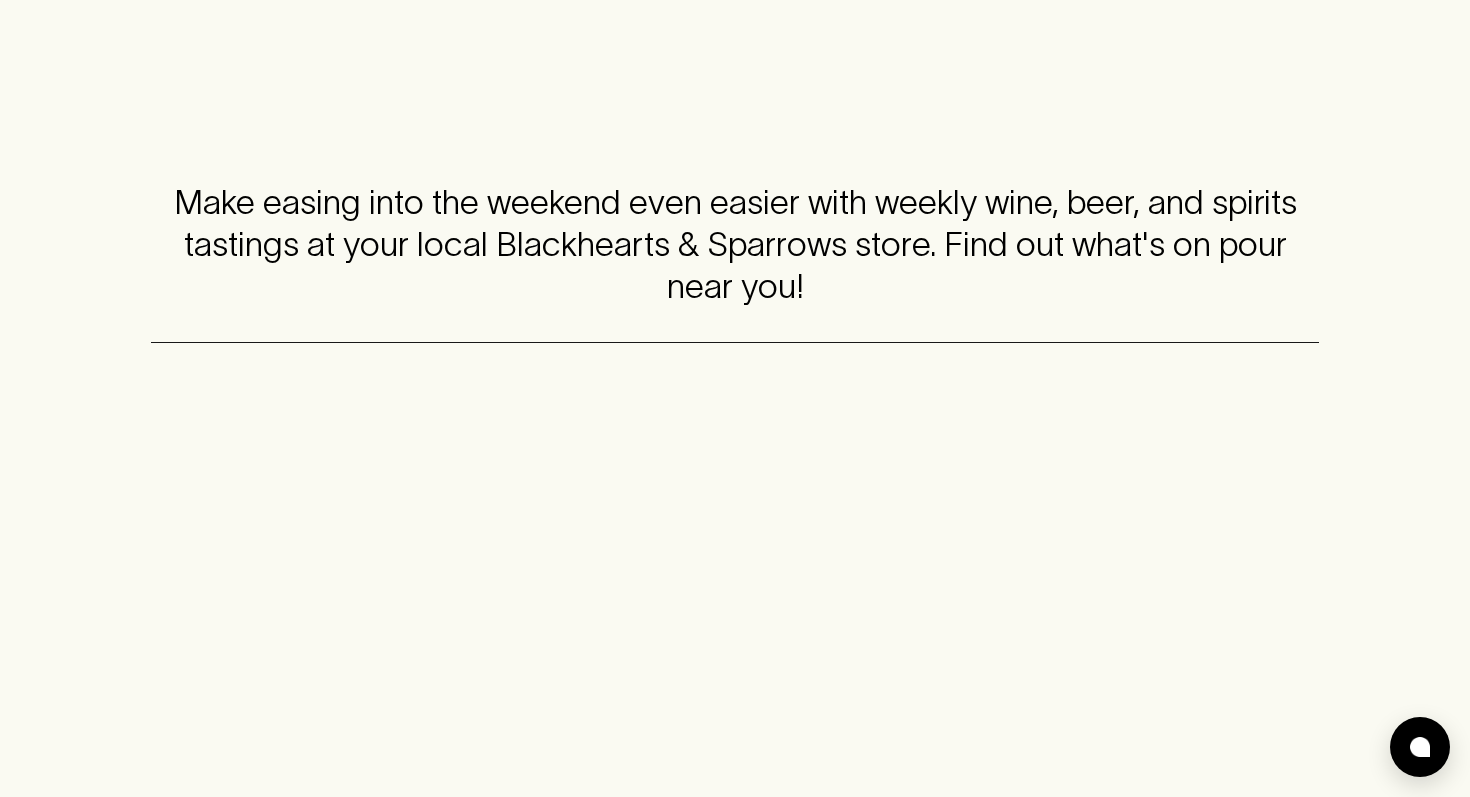 scroll, scrollTop: 0, scrollLeft: 0, axis: both 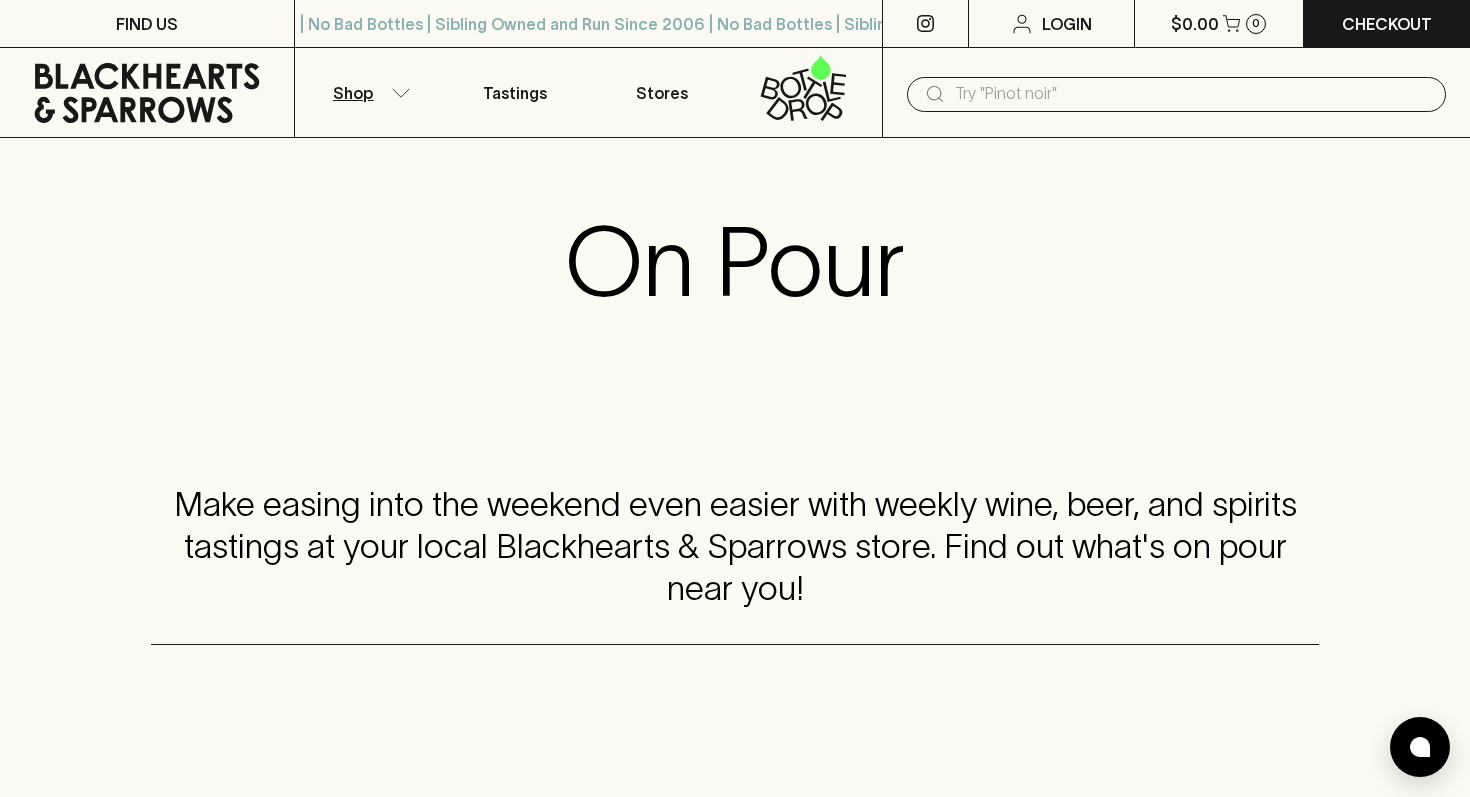 click on "Shop" at bounding box center (353, 93) 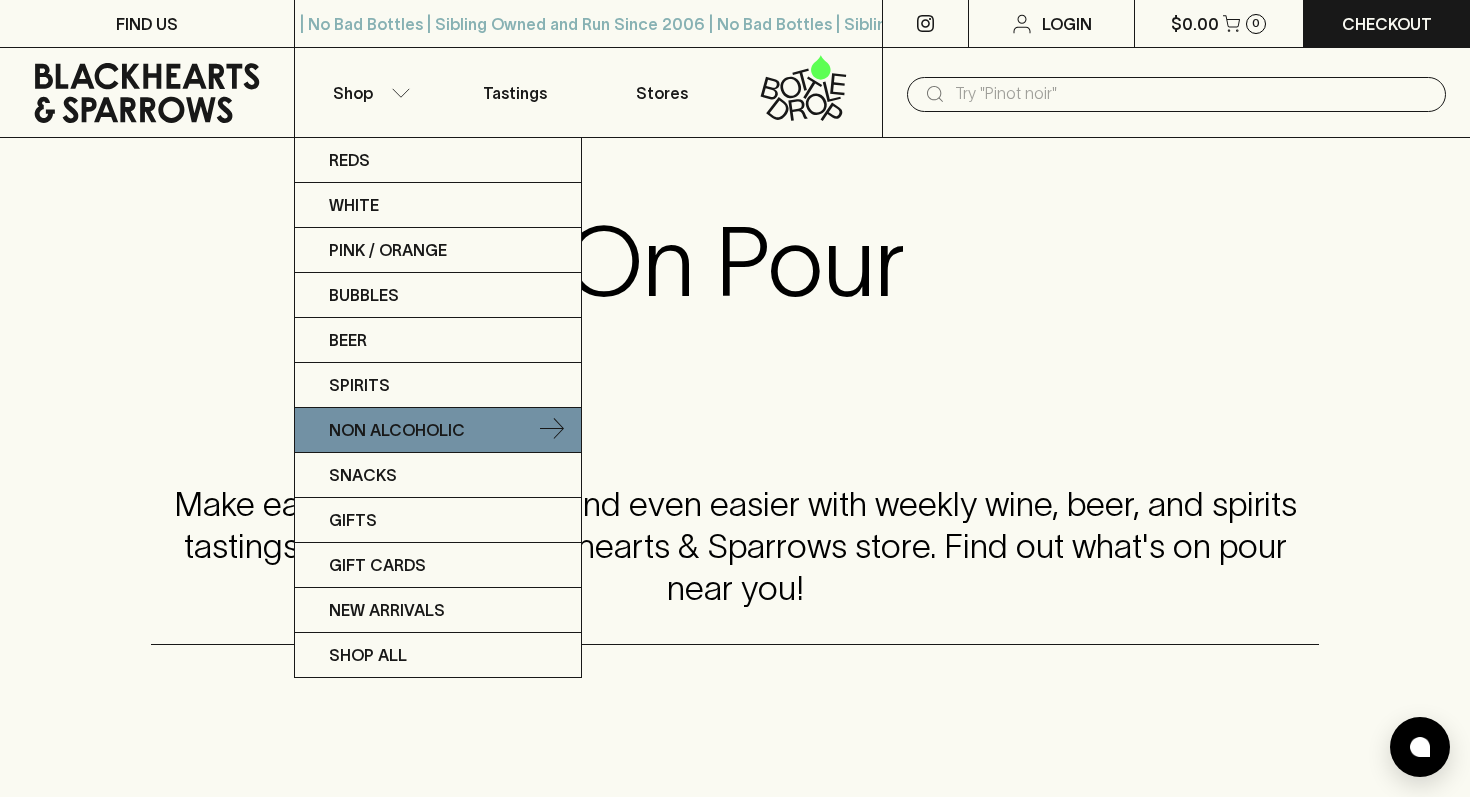 click on "Non Alcoholic" at bounding box center [397, 430] 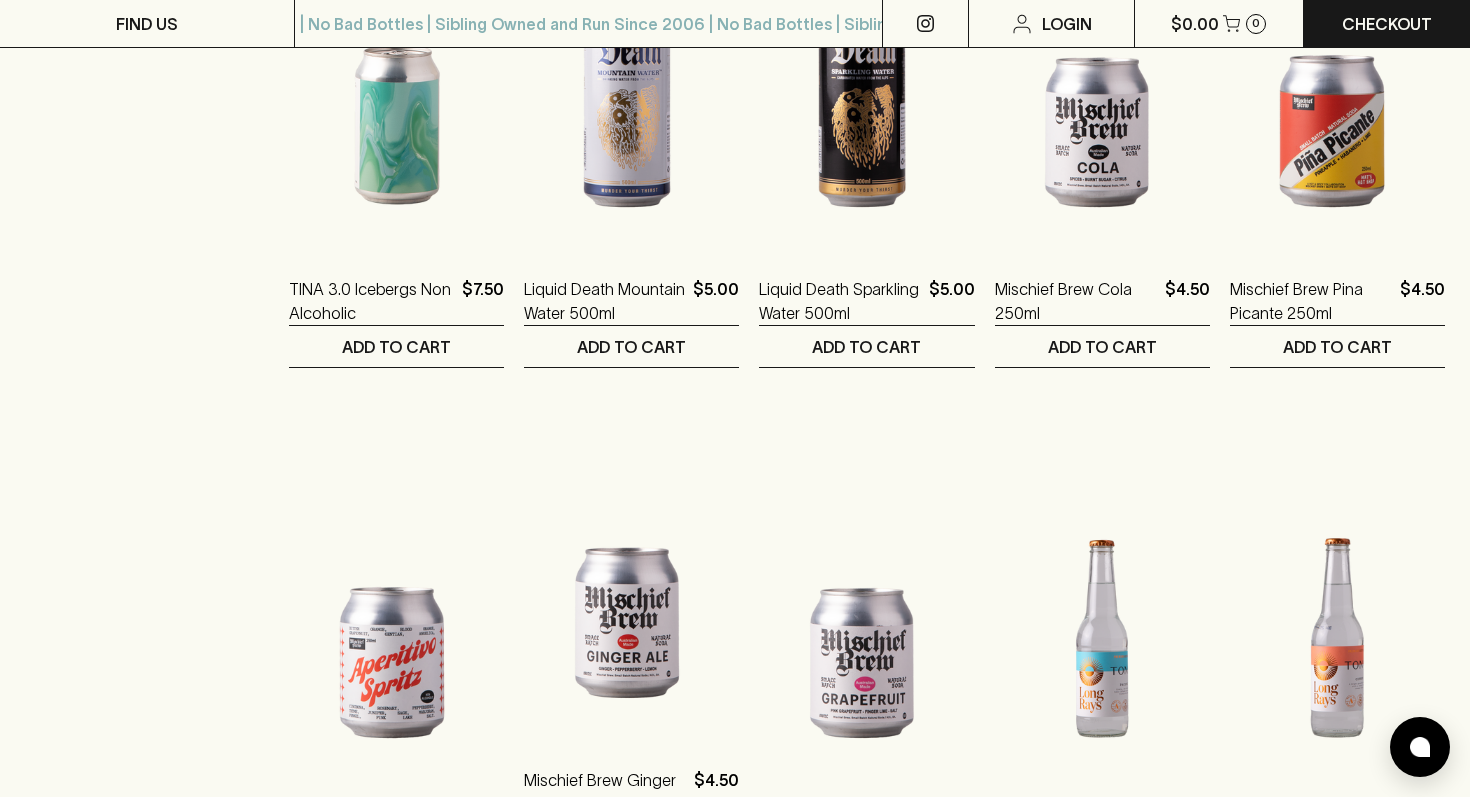 scroll, scrollTop: 1573, scrollLeft: 0, axis: vertical 